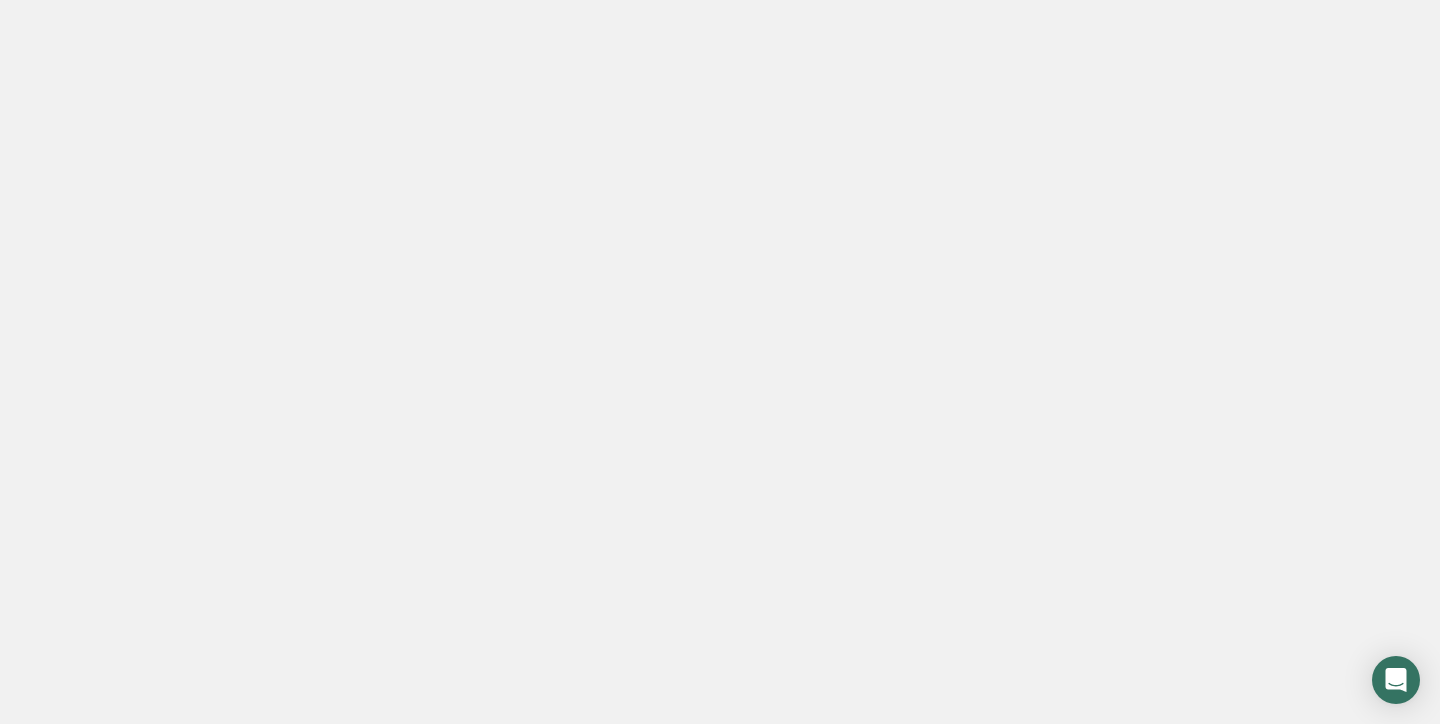 scroll, scrollTop: 0, scrollLeft: 0, axis: both 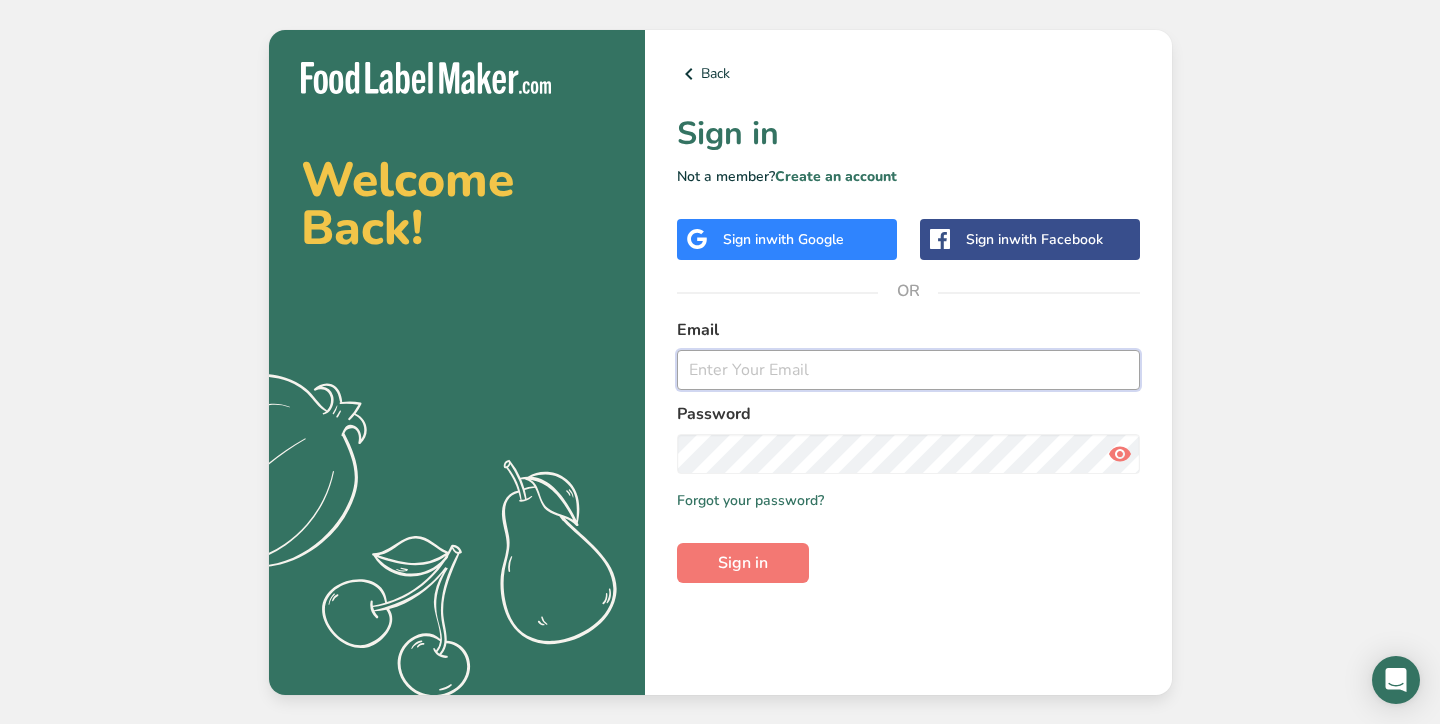 type on "[EMAIL]" 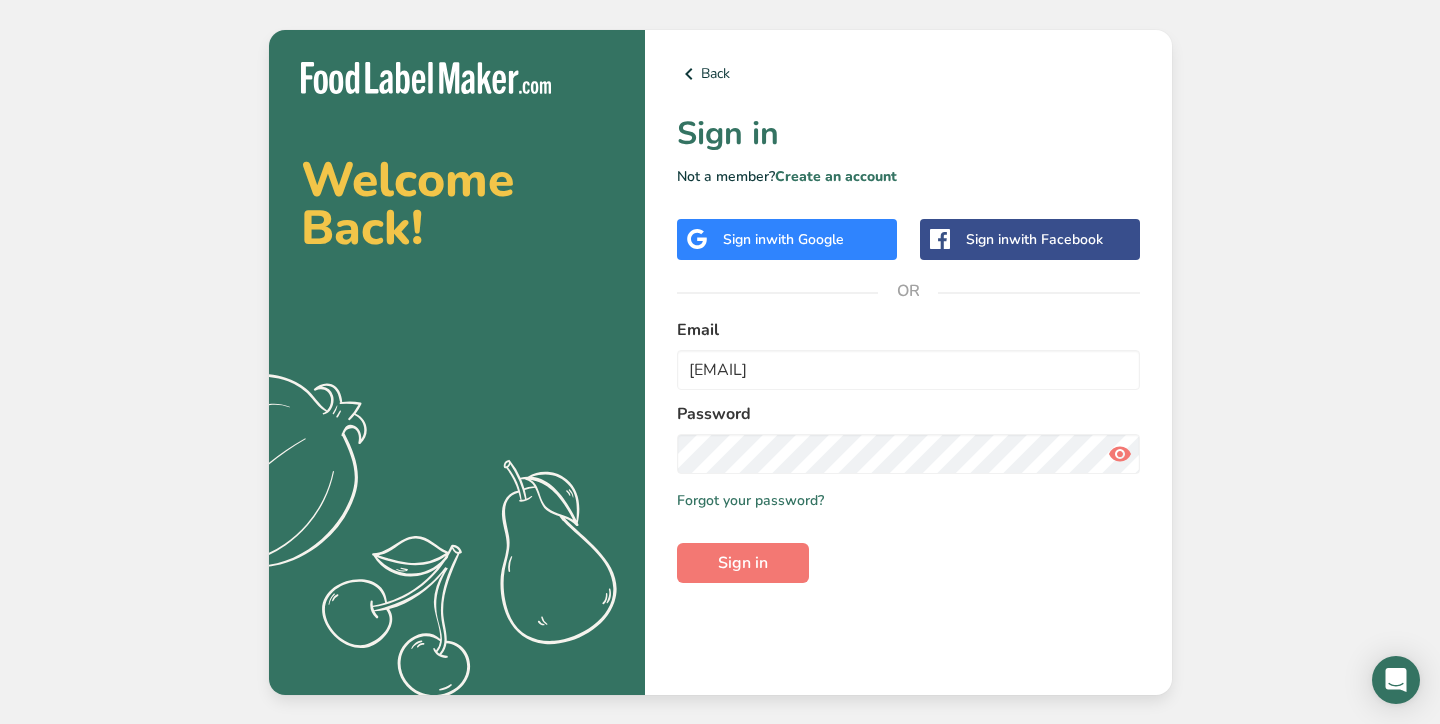 click at bounding box center [1120, 454] 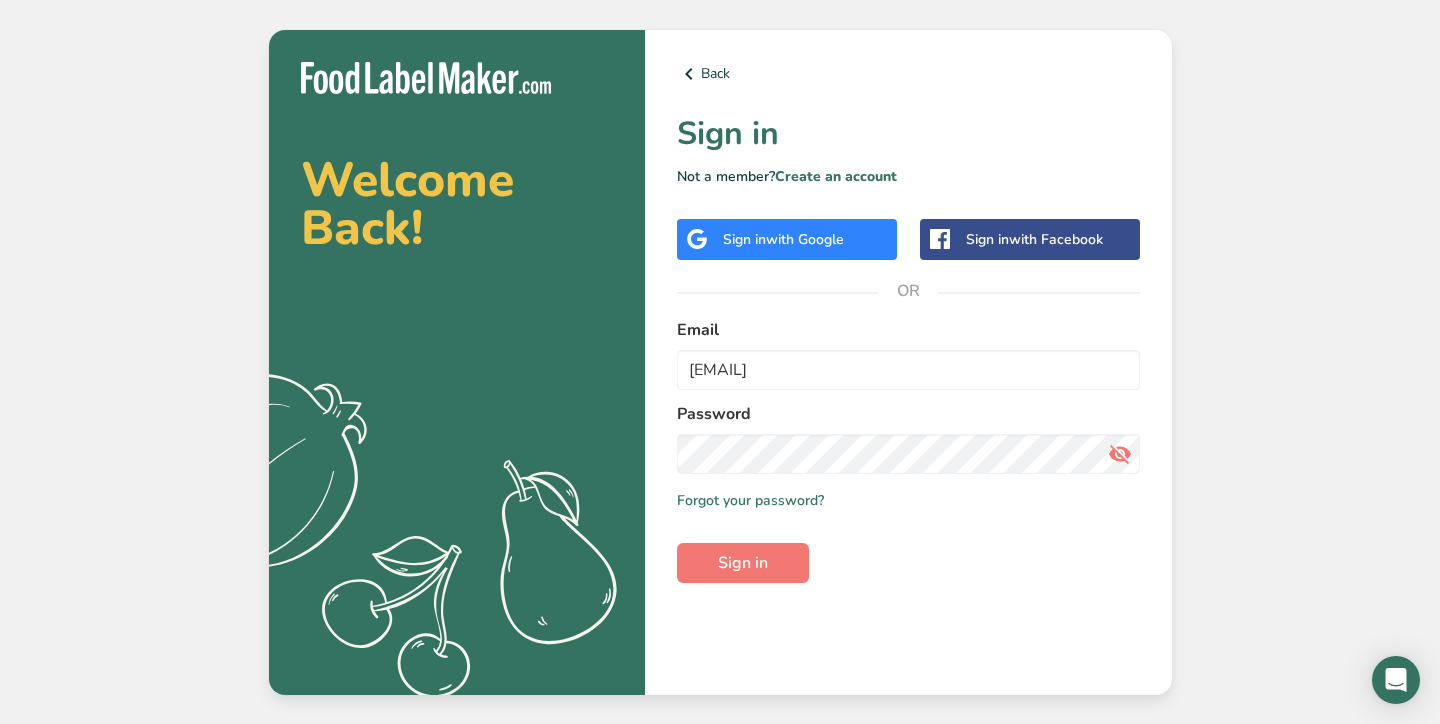 click at bounding box center [1120, 454] 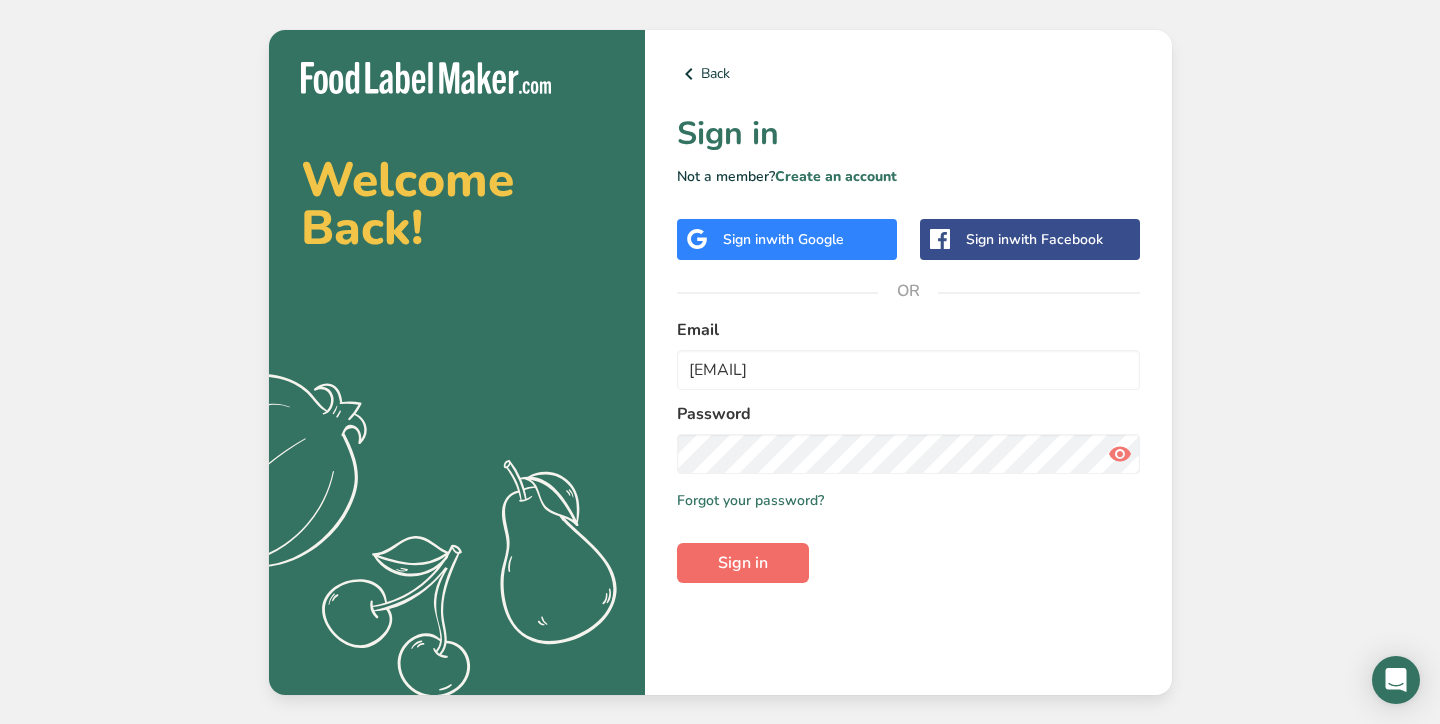 click on "Sign in" at bounding box center (743, 563) 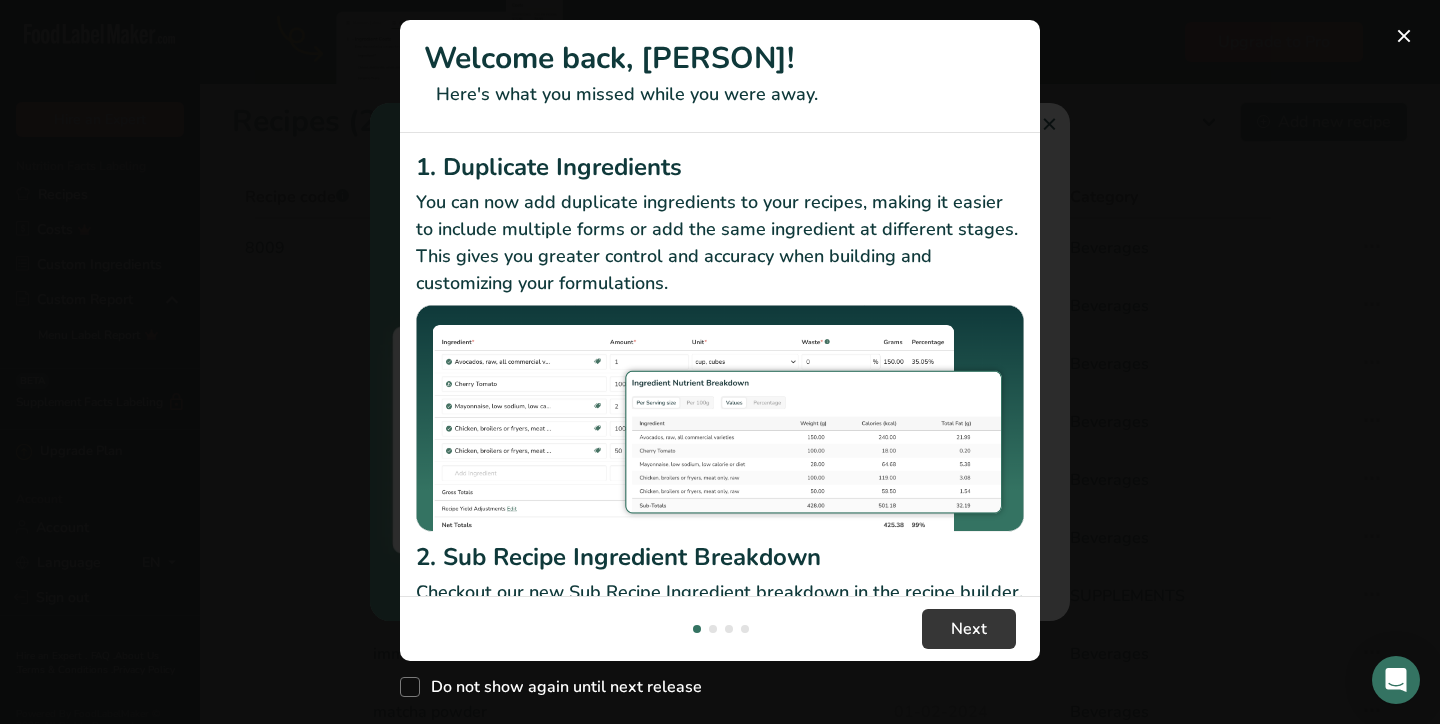click at bounding box center (720, 362) 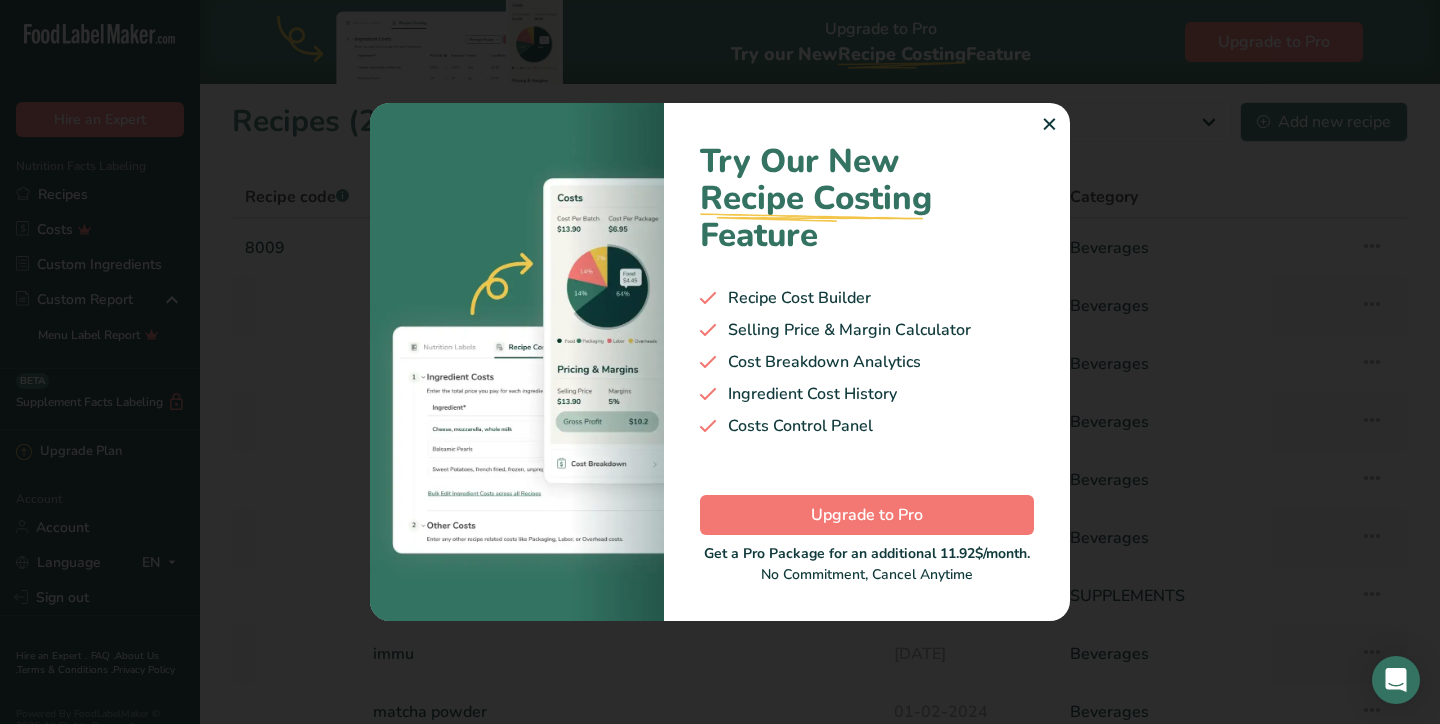 click on "✕" at bounding box center (1049, 125) 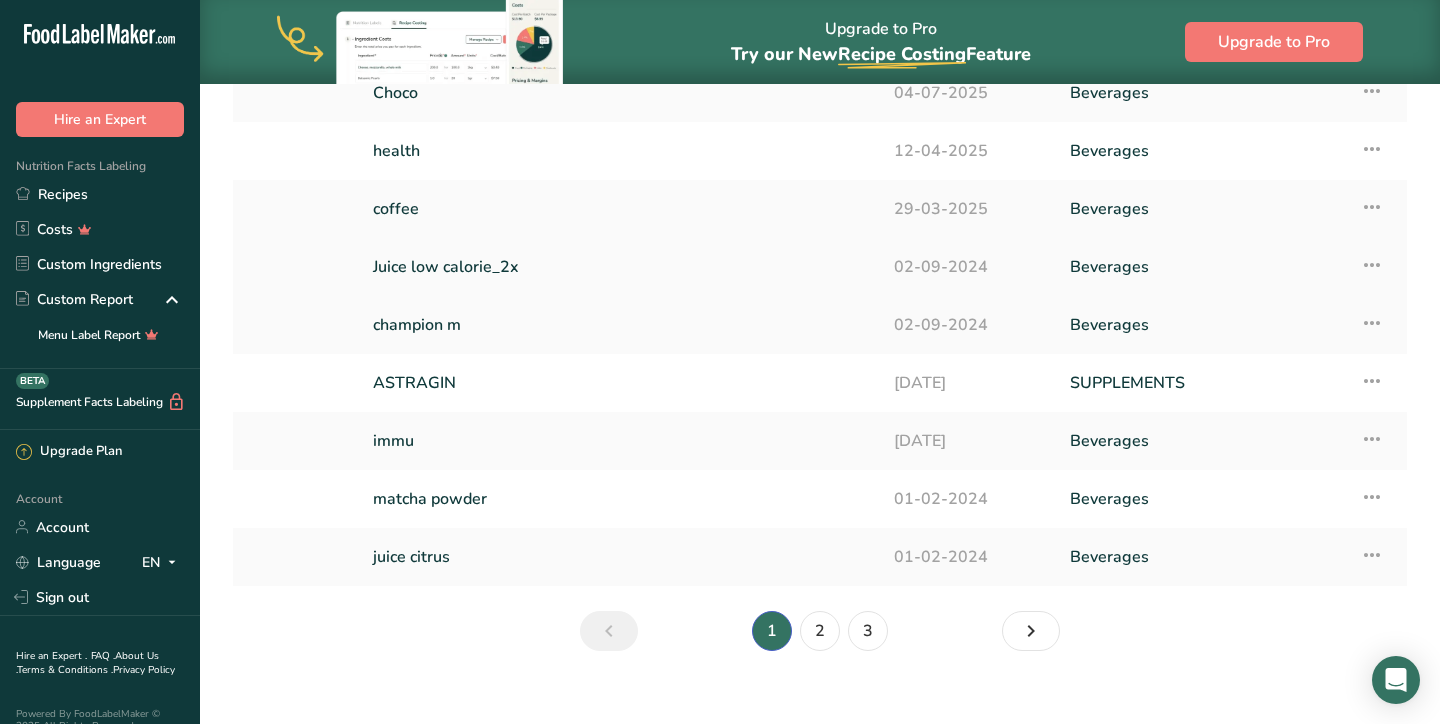 scroll, scrollTop: 236, scrollLeft: 0, axis: vertical 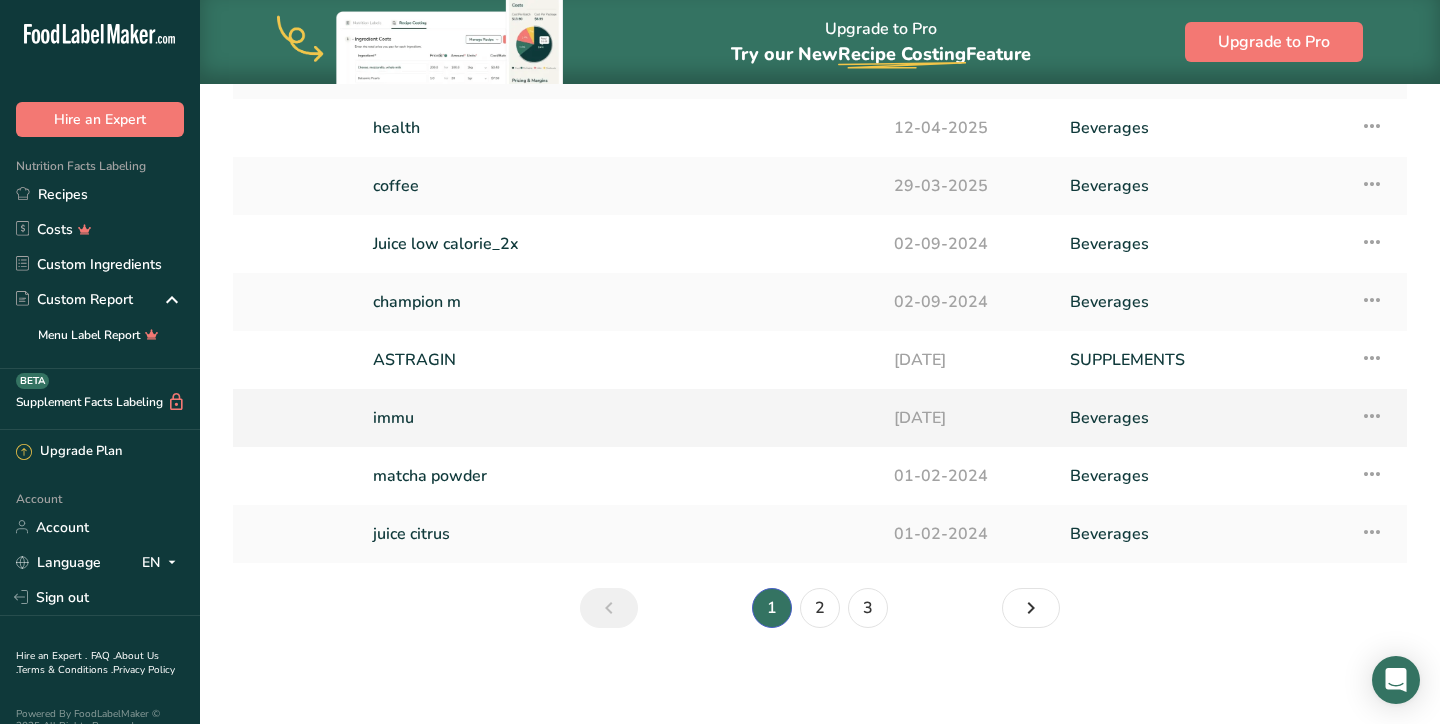 click on "immu" at bounding box center (621, 418) 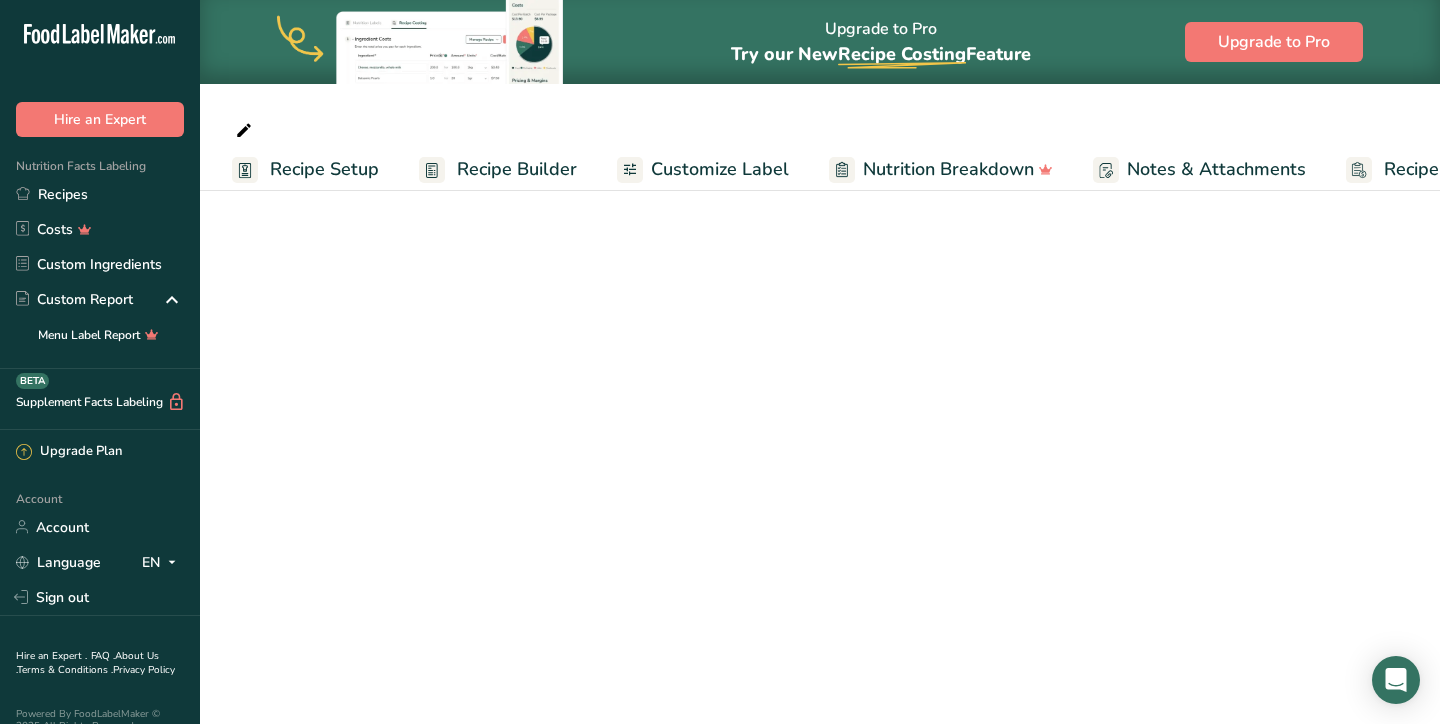 scroll, scrollTop: 0, scrollLeft: 0, axis: both 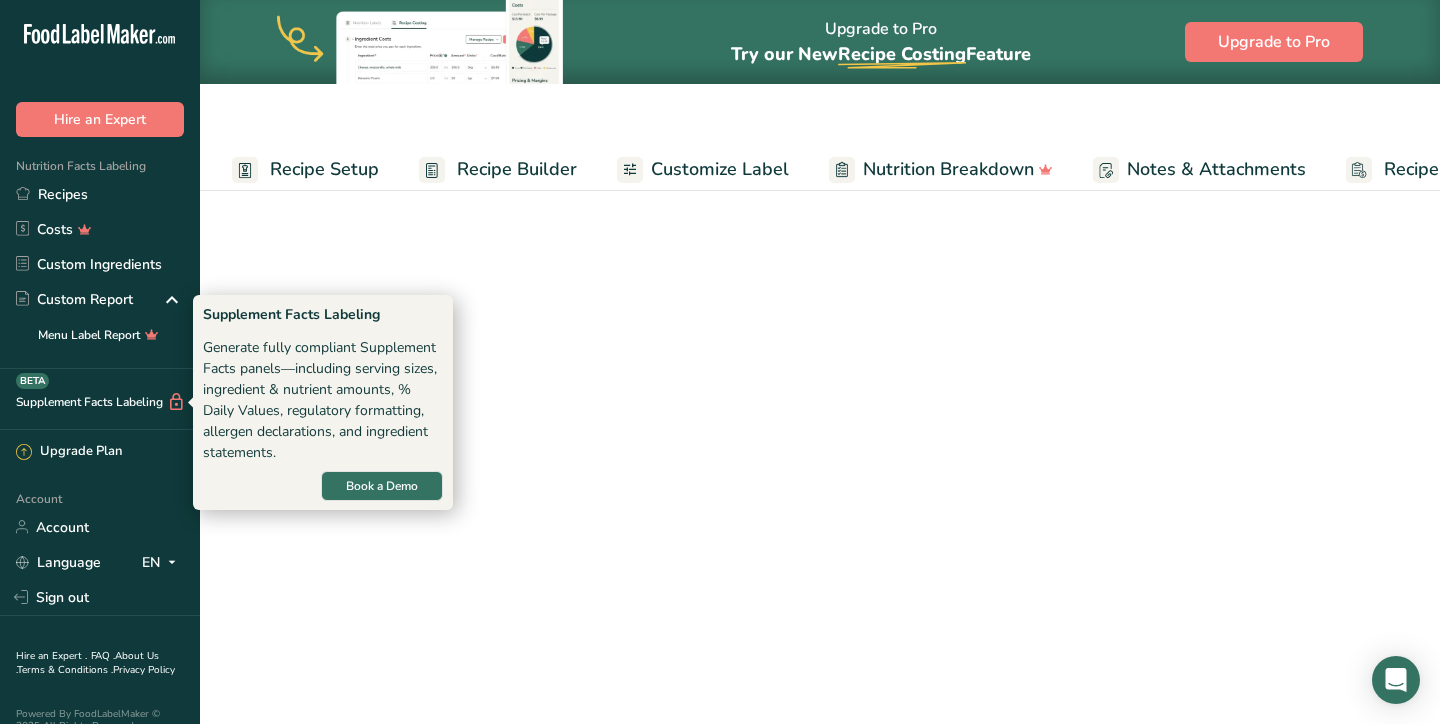 click on "Supplement Facts Labeling
BETA" at bounding box center (93, 402) 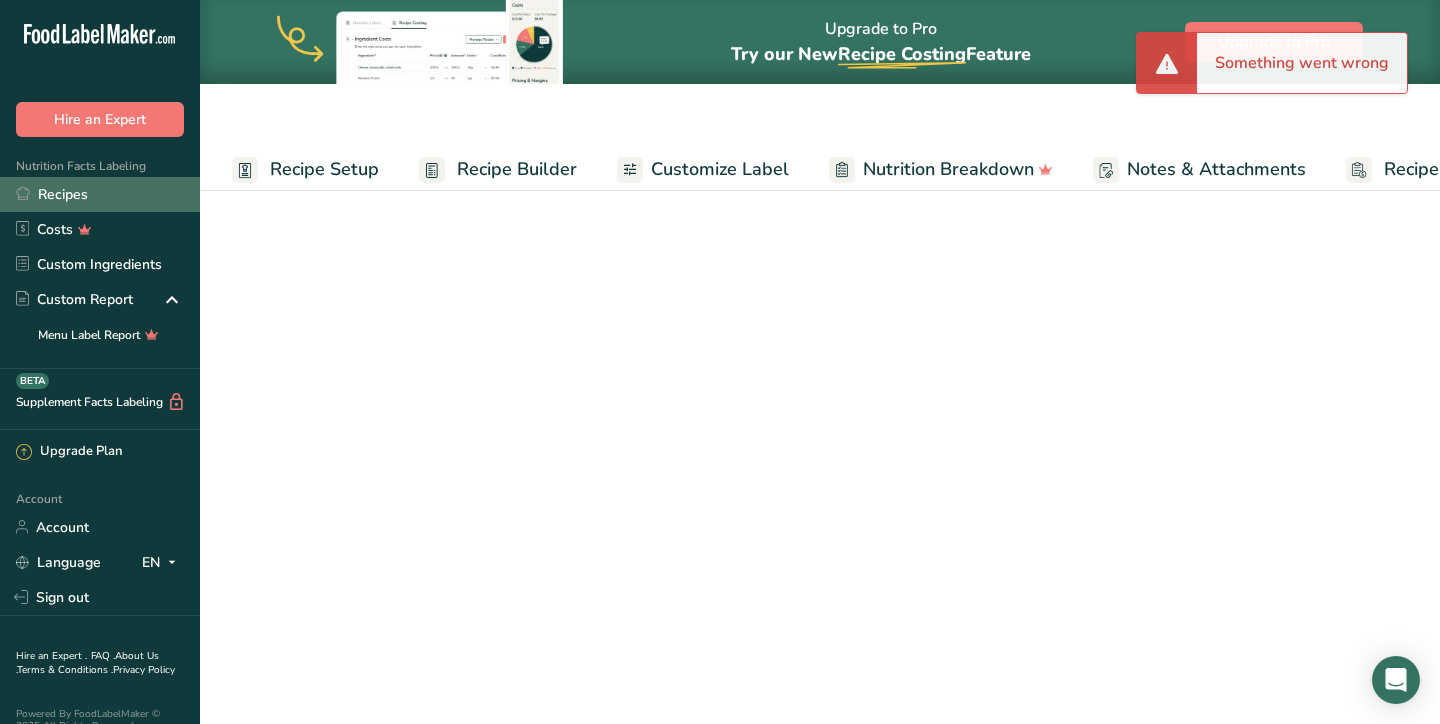 click on "Recipes" at bounding box center [100, 194] 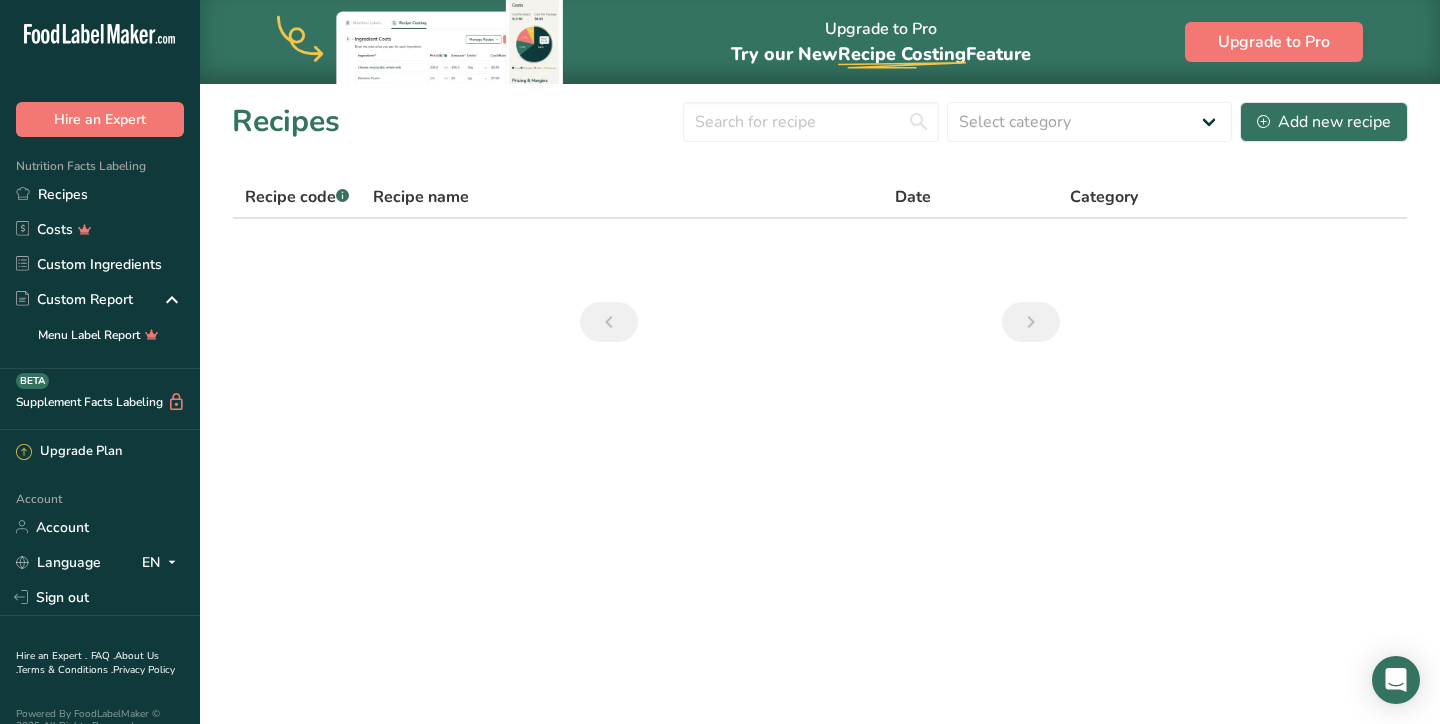 click at bounding box center [1031, 322] 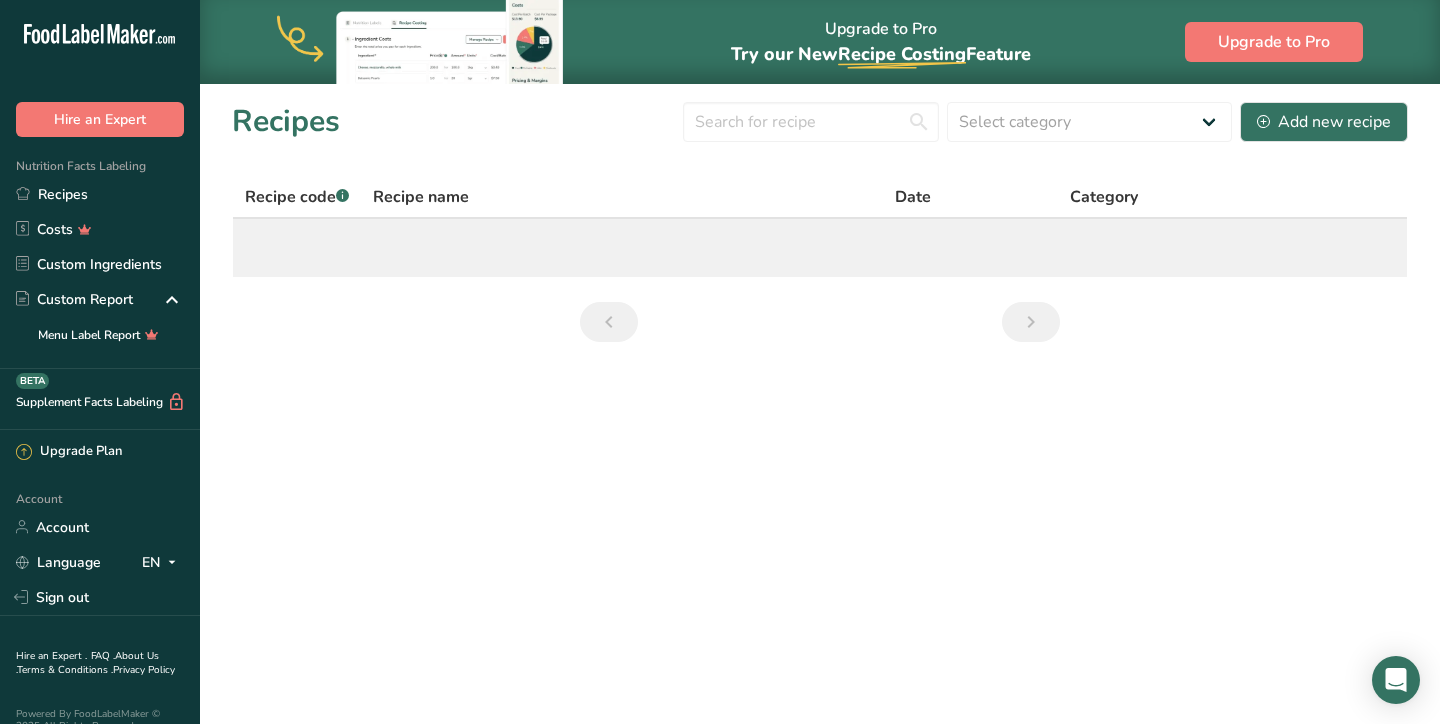 drag, startPoint x: 391, startPoint y: 303, endPoint x: 508, endPoint y: 220, distance: 143.45033 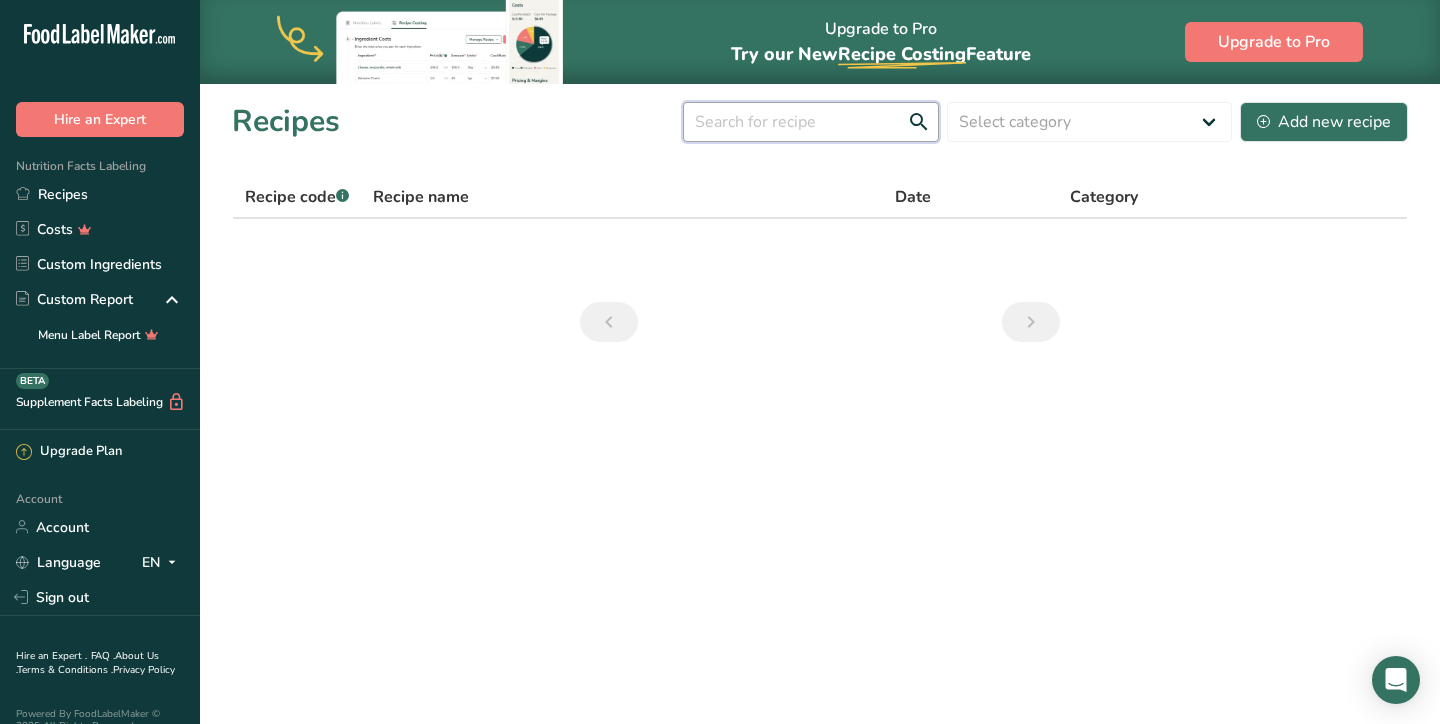 click at bounding box center [811, 122] 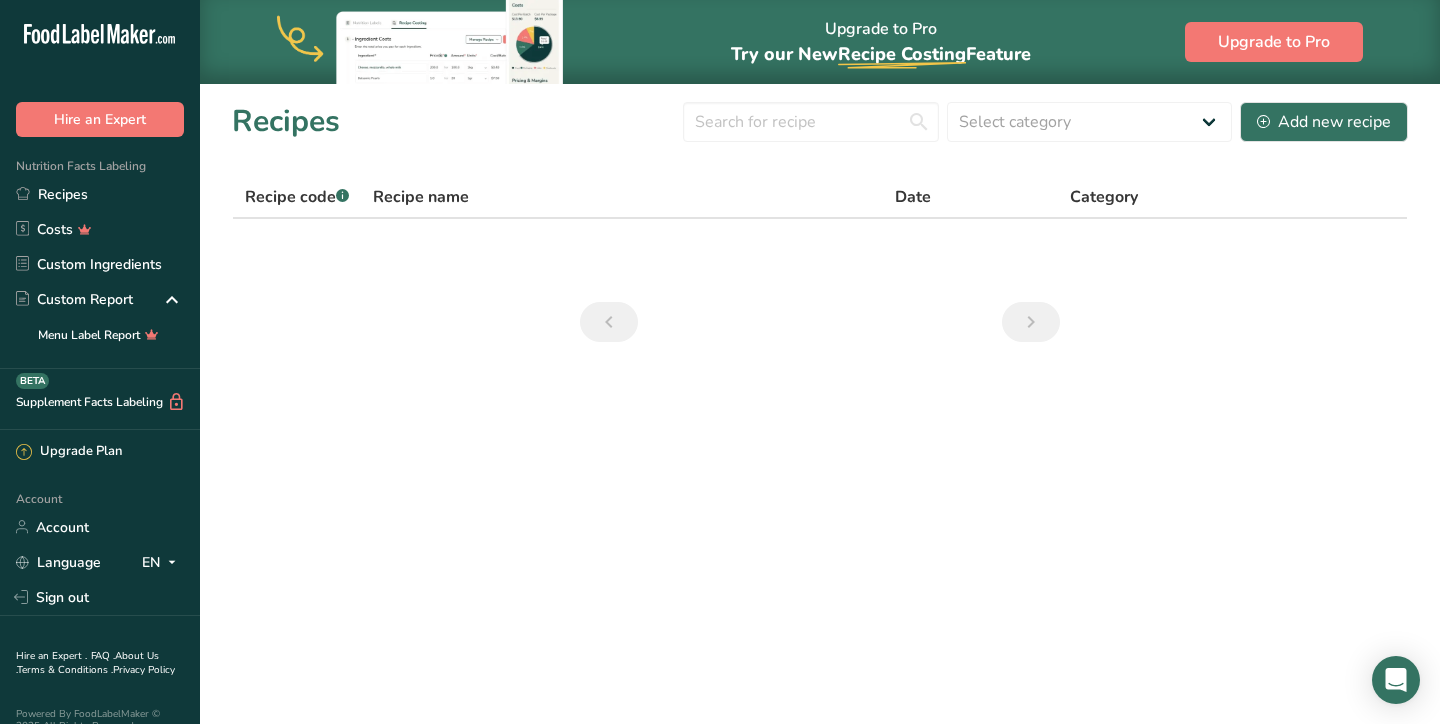 click on "Upgrade to Pro
Try our New
Recipe Costing
.a-29{fill:none;stroke-linecap:round;stroke-width:3px;}
Feature
Upgrade to Pro
Recipes
Select category
All
Baked Goods
Beverages
Confectionery
Cooked Meals, Salads, & Sauces
Dairy
Snacks
SUPPLEMENTS
Add new recipe
Recipe code
.a-a{fill:#347362;}.b-a{fill:#fff;}          Recipe name   Date   Category" at bounding box center (720, 362) 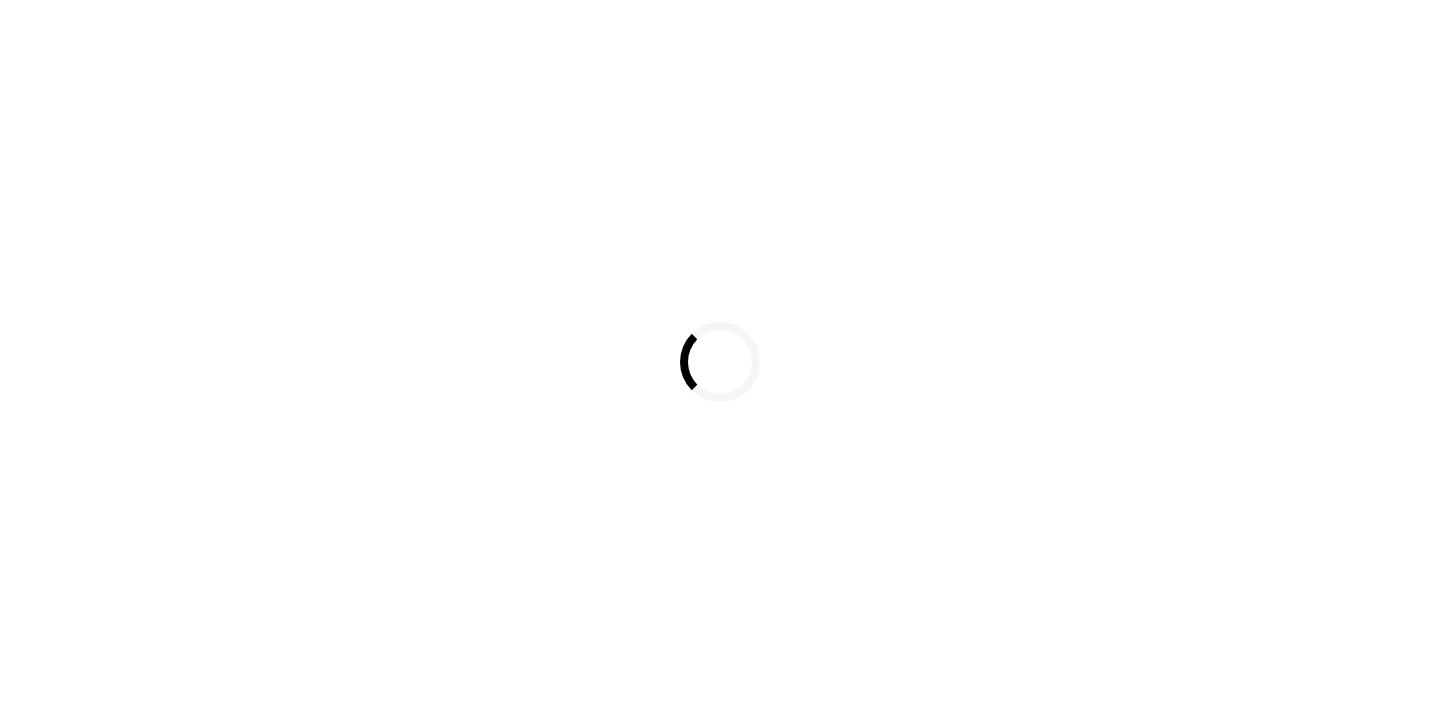 scroll, scrollTop: 0, scrollLeft: 0, axis: both 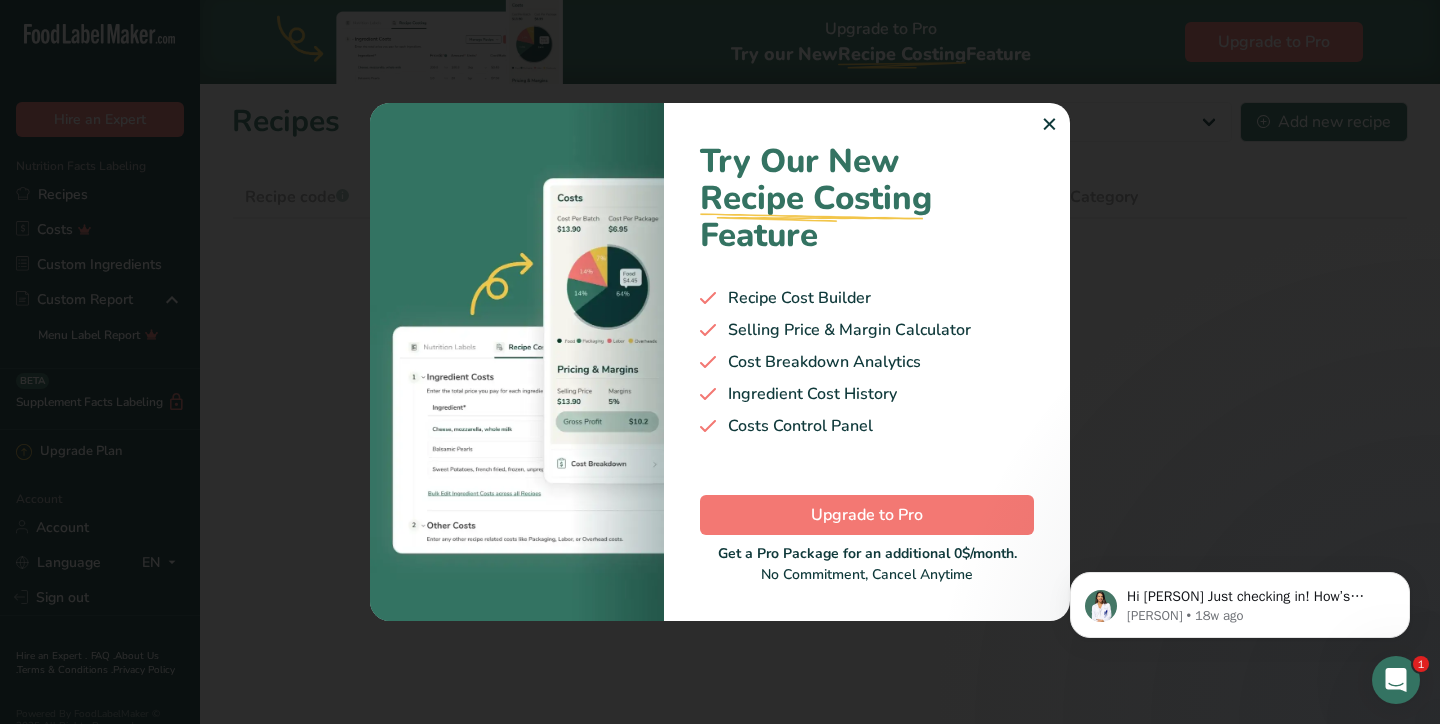 click on "✕" at bounding box center (1049, 125) 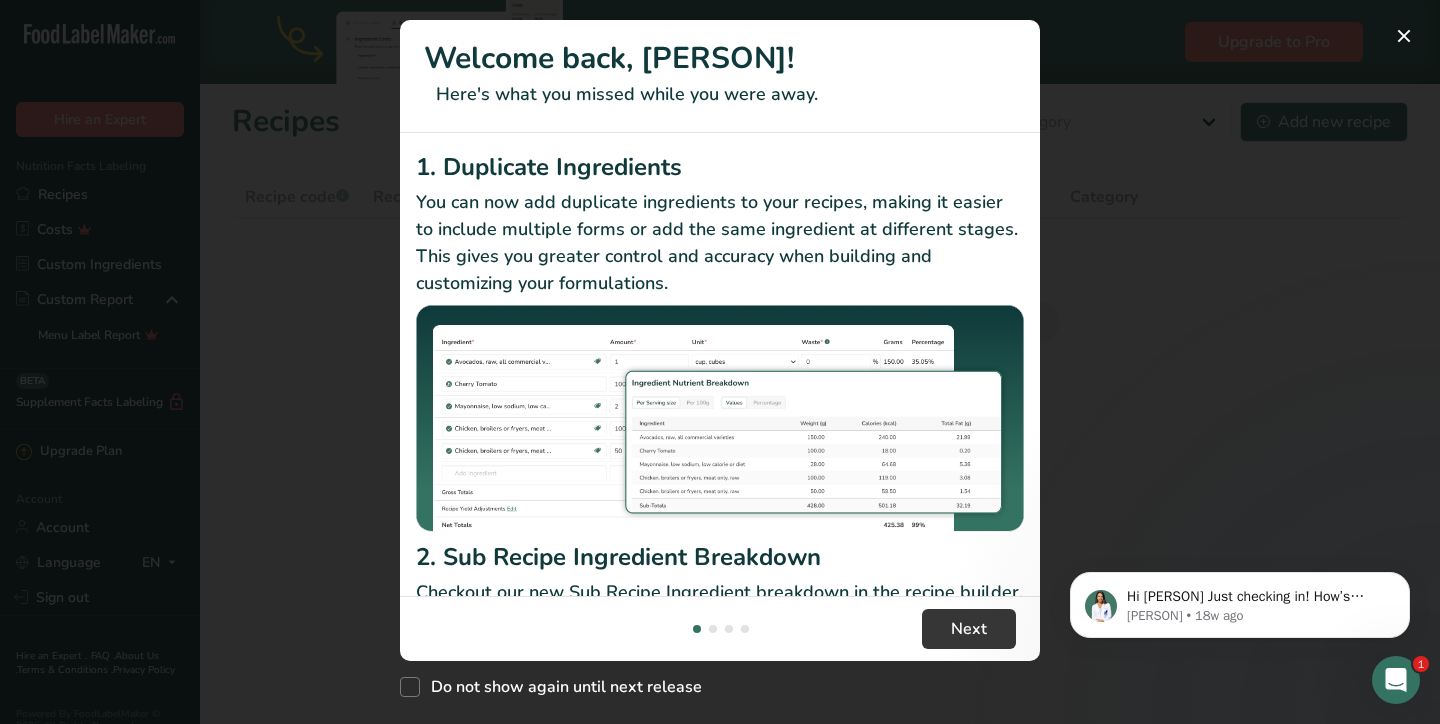 click at bounding box center (720, 362) 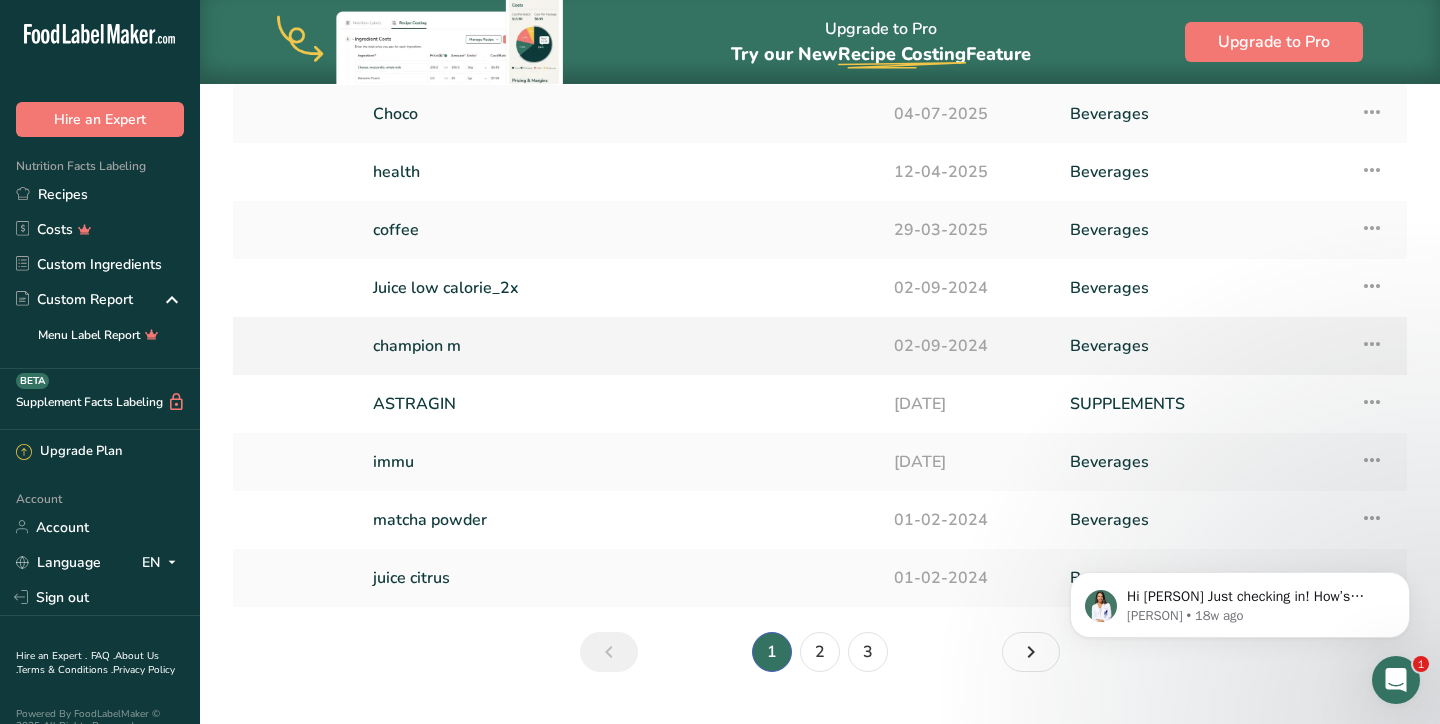 scroll, scrollTop: 195, scrollLeft: 0, axis: vertical 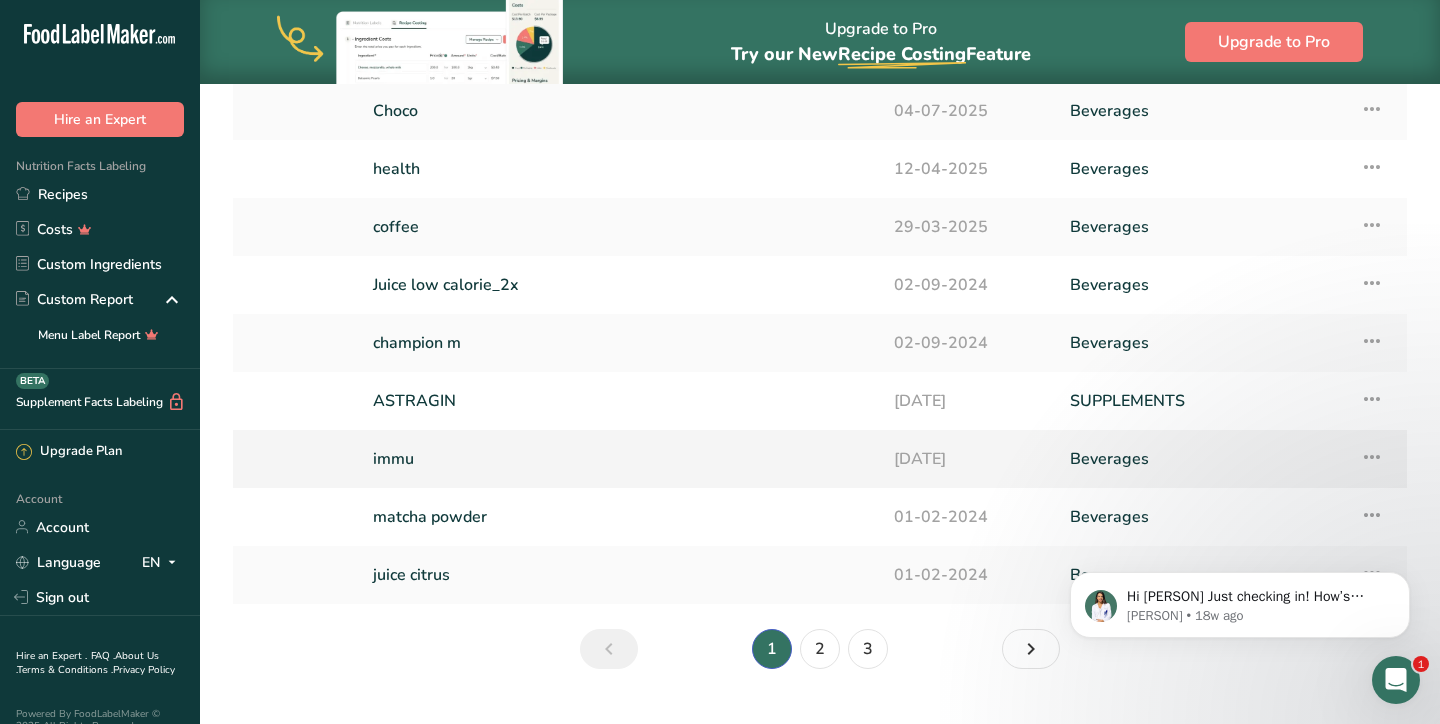 click on "Beverages" at bounding box center (1203, 459) 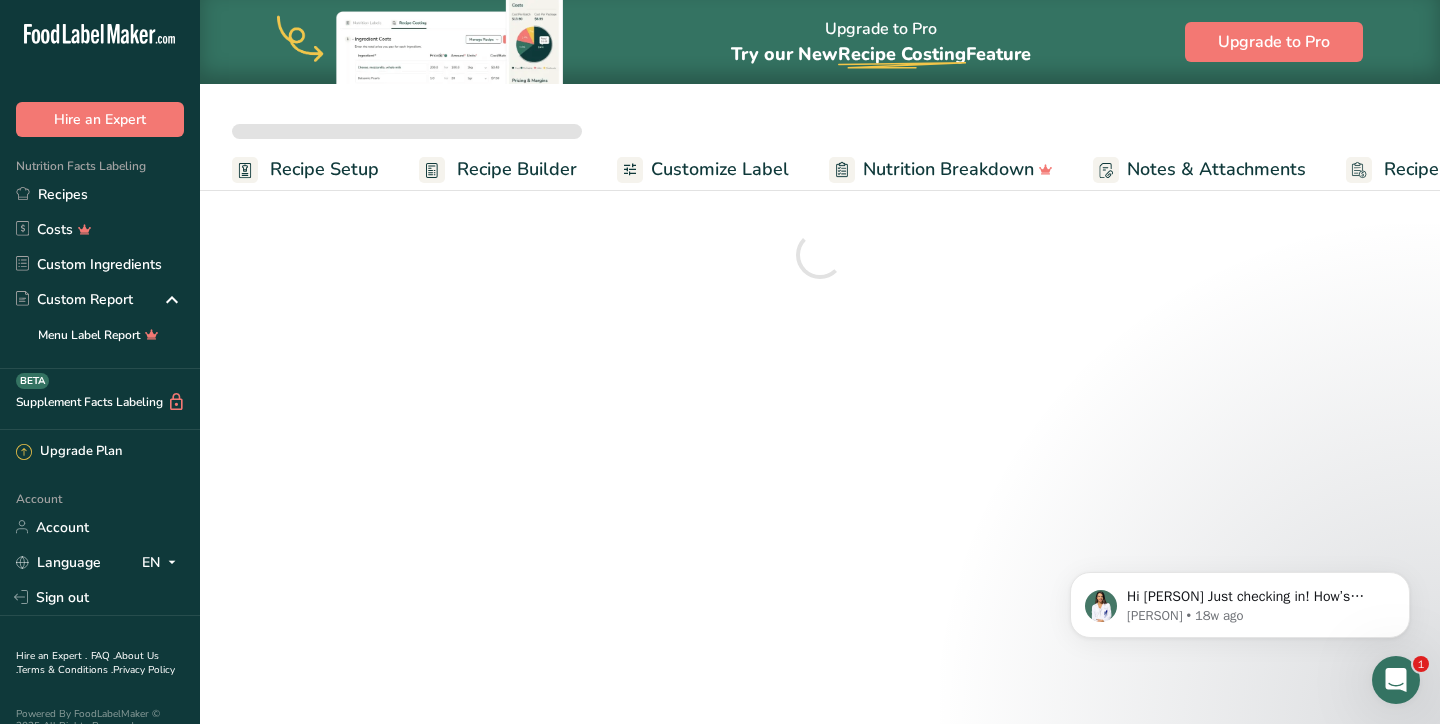 scroll, scrollTop: 0, scrollLeft: 0, axis: both 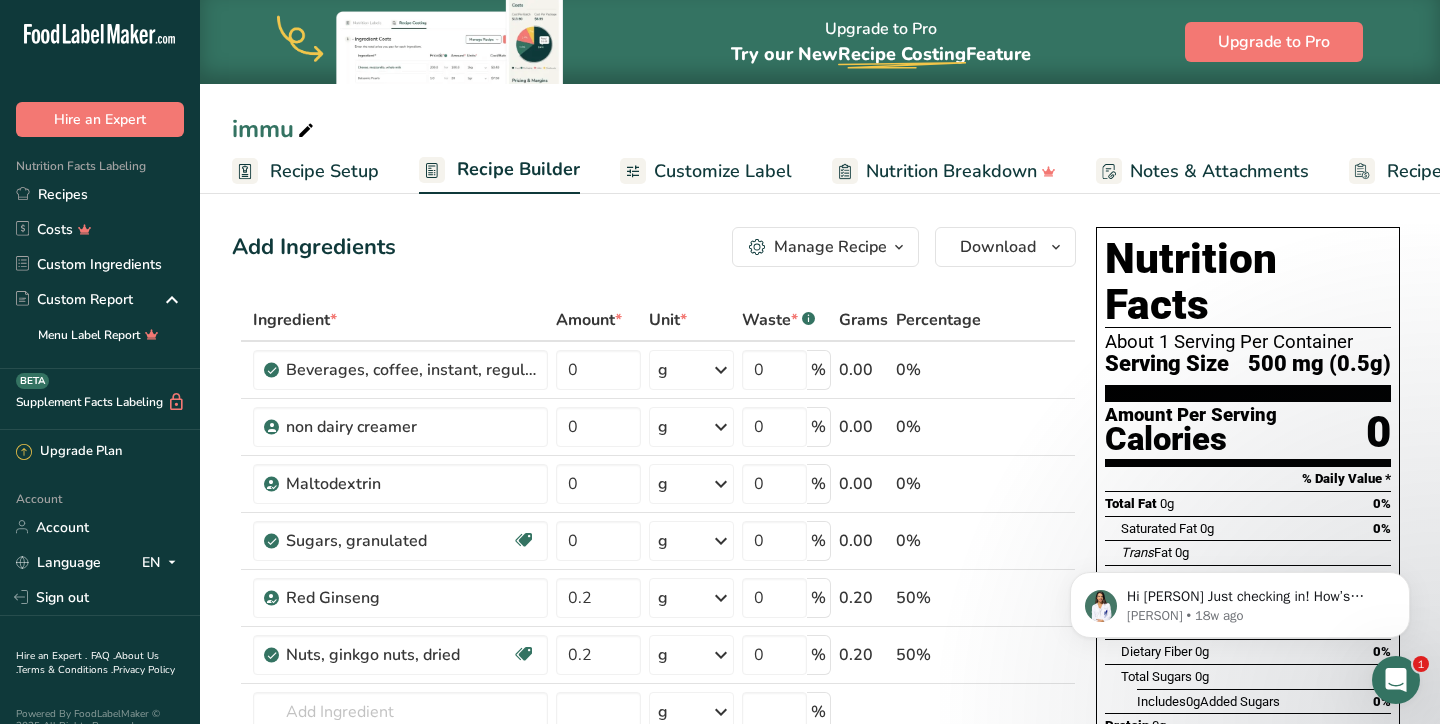 click on "Add Ingredients
Manage Recipe         Delete Recipe           Duplicate Recipe             Scale Recipe             Save as Sub-Recipe   .a-a{fill:#347362;}.b-a{fill:#fff;}                               Nutrition Breakdown                   Recipe Card
NEW
Amino Acids Pattern Report             Activity History
Download
Choose your preferred label style
Standard FDA label
Standard FDA label
The most common format for nutrition facts labels in compliance with the FDA's typeface, style and requirements
Tabular FDA label
A label format compliant with the FDA regulations presented in a tabular (horizontal) display.
Linear FDA label
A simple linear display for small sized packages.
Simplified FDA label" at bounding box center [660, 860] 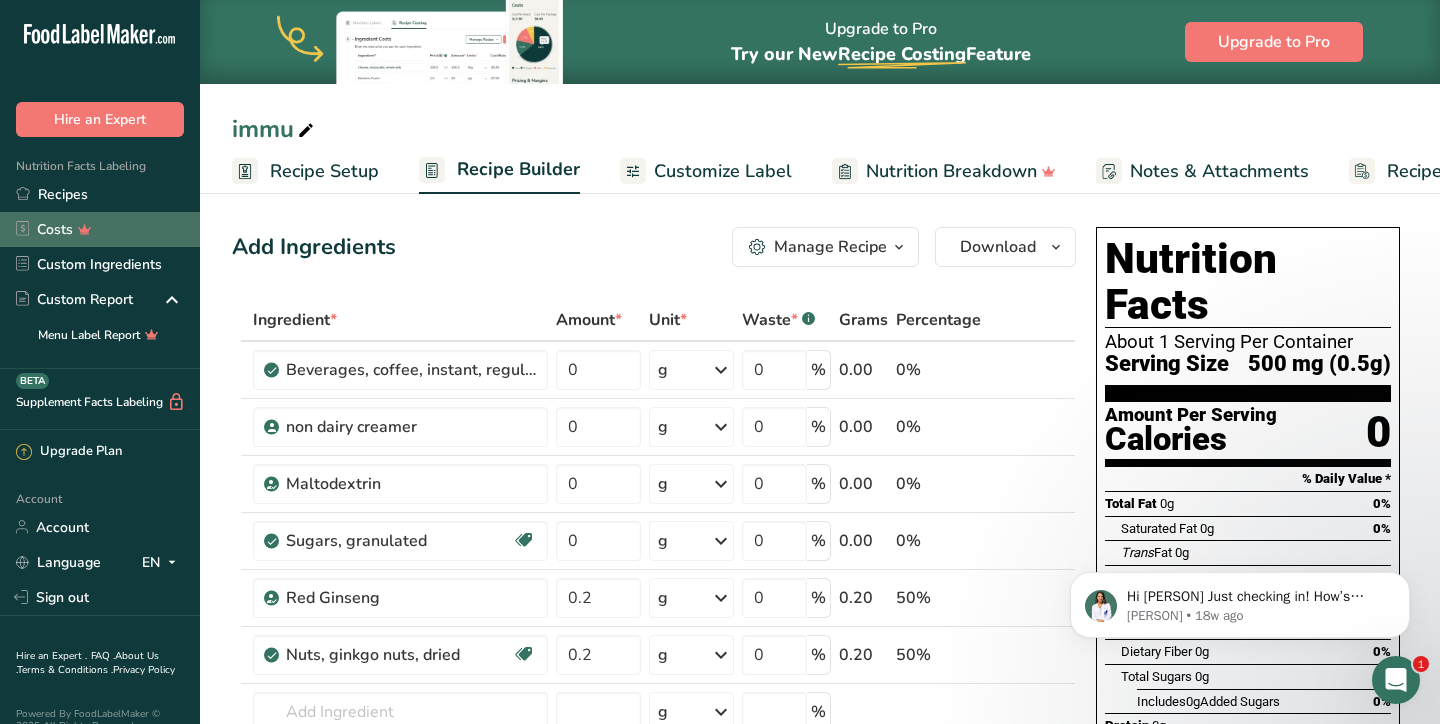 click on "Costs" at bounding box center (100, 229) 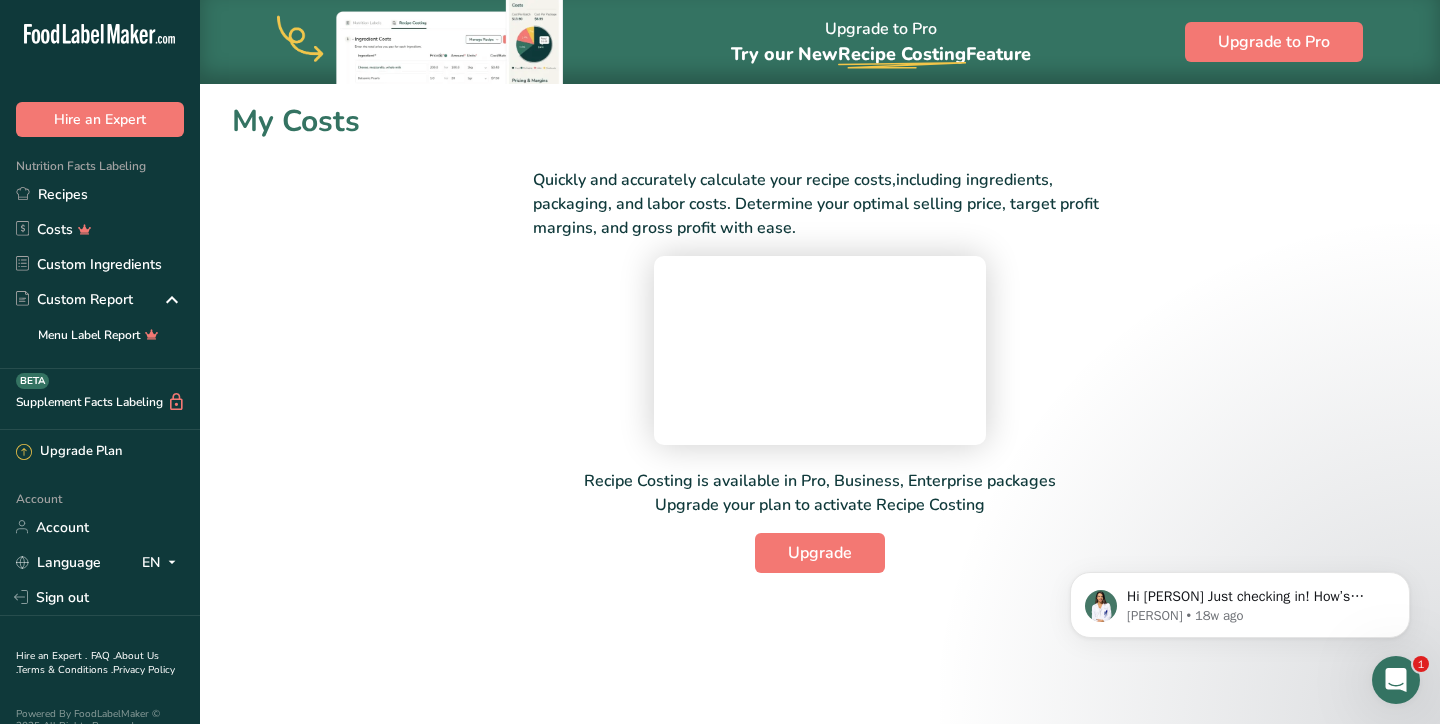 scroll, scrollTop: 0, scrollLeft: 0, axis: both 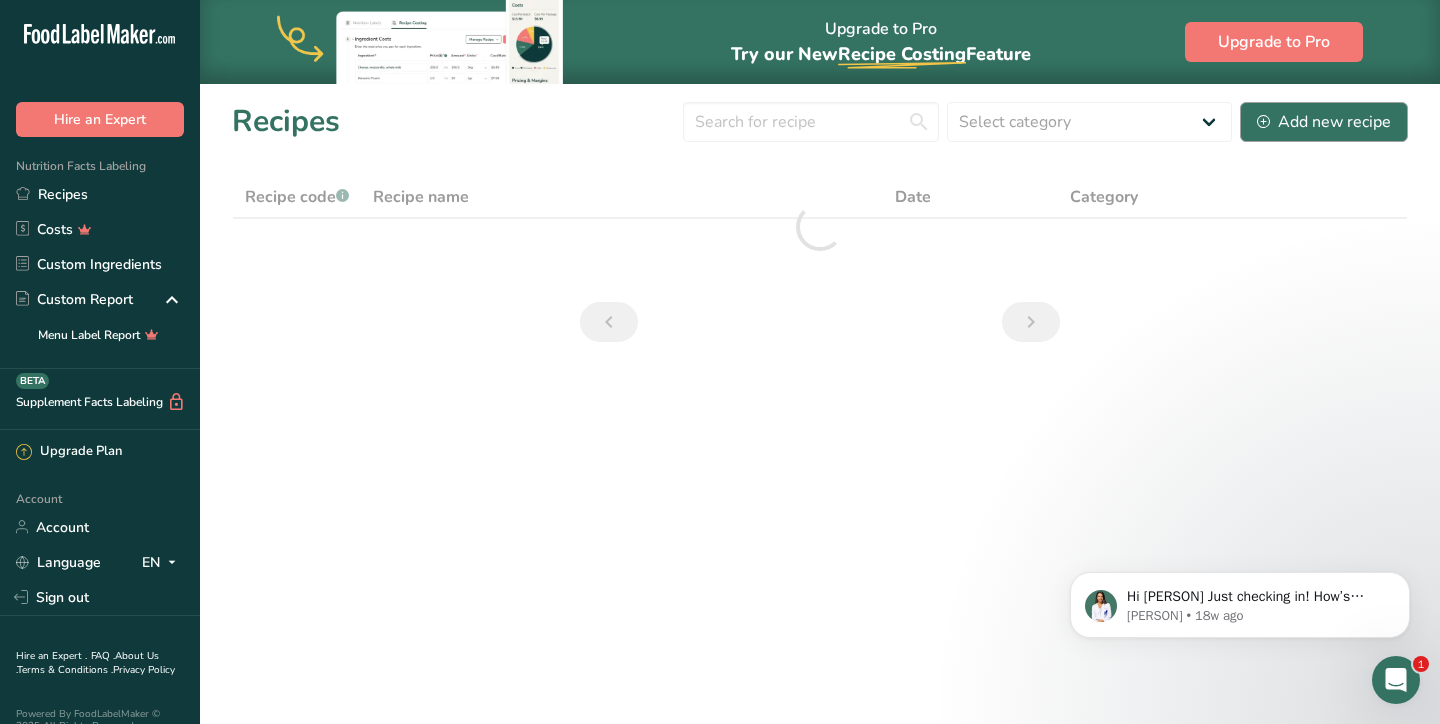 click on "Add new recipe" at bounding box center [1324, 122] 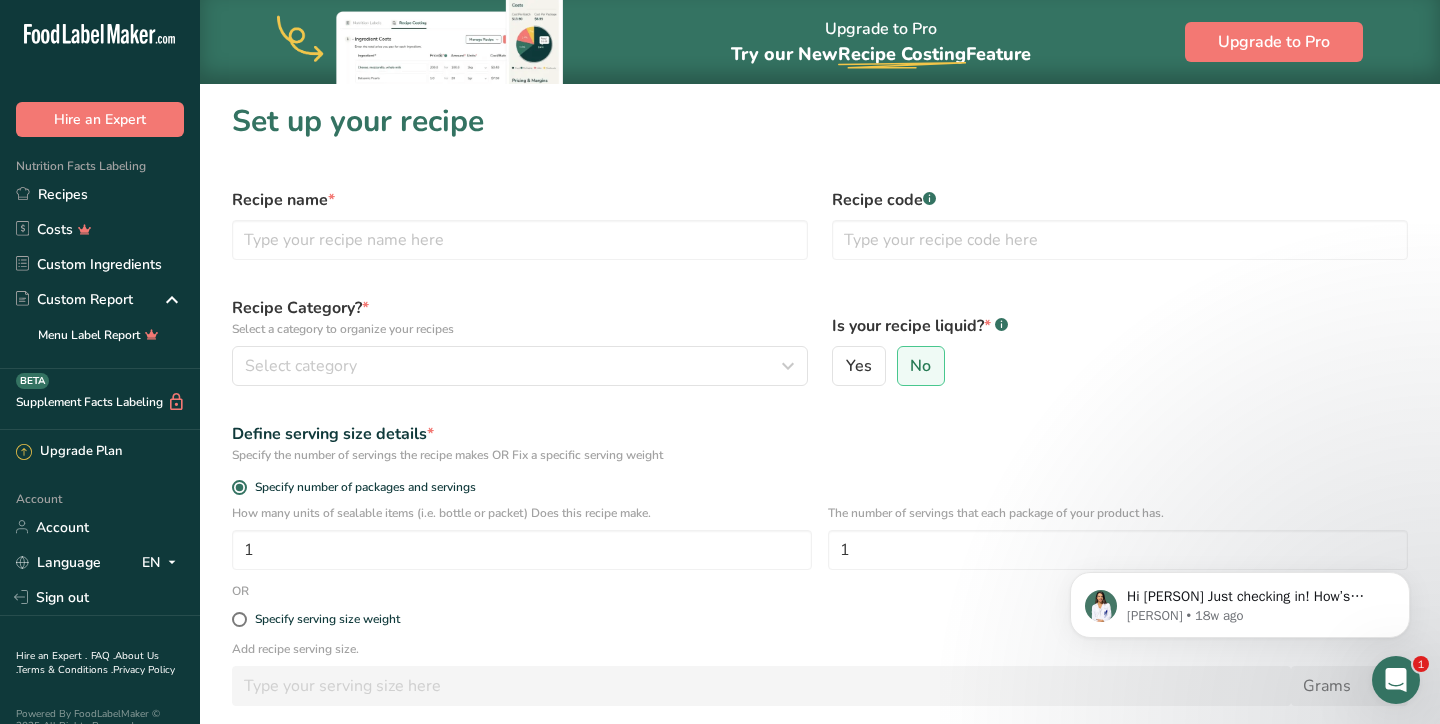 click on "Recipe name *" at bounding box center (520, 224) 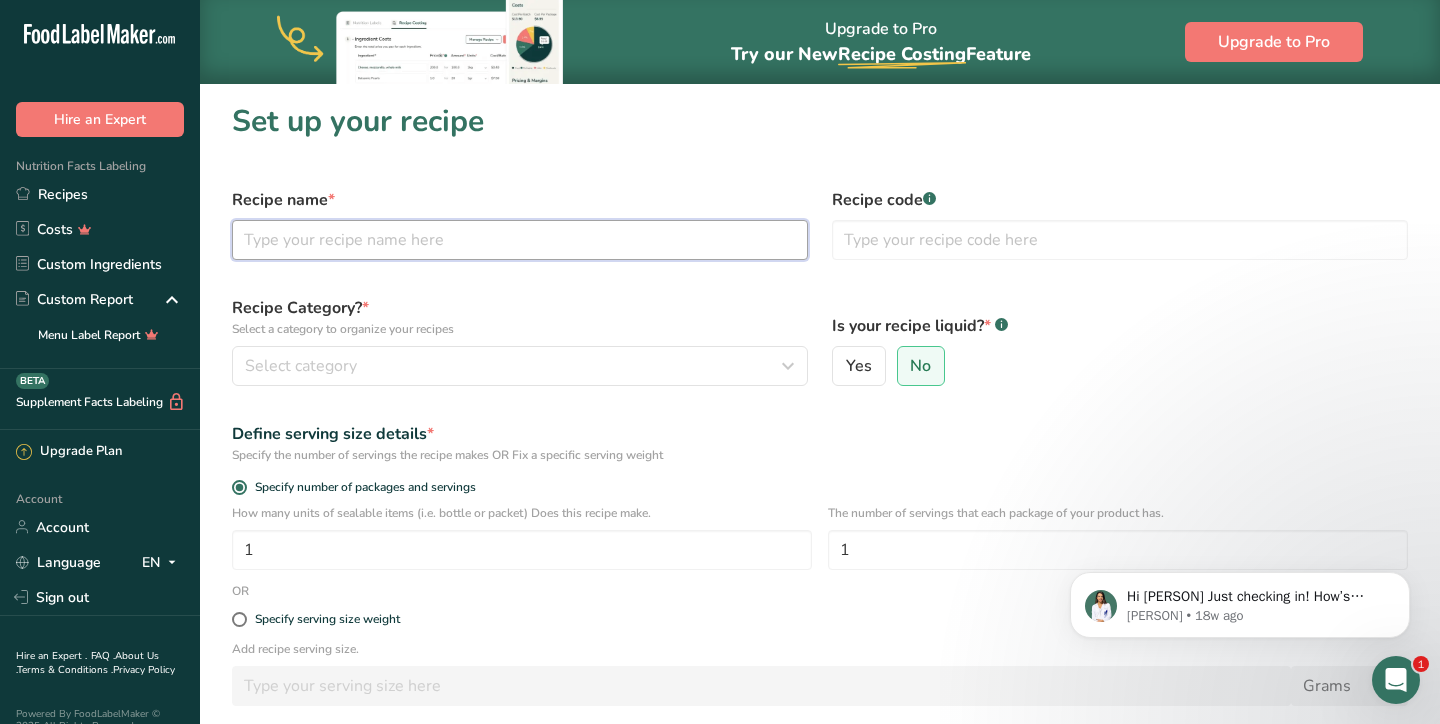 click at bounding box center [520, 240] 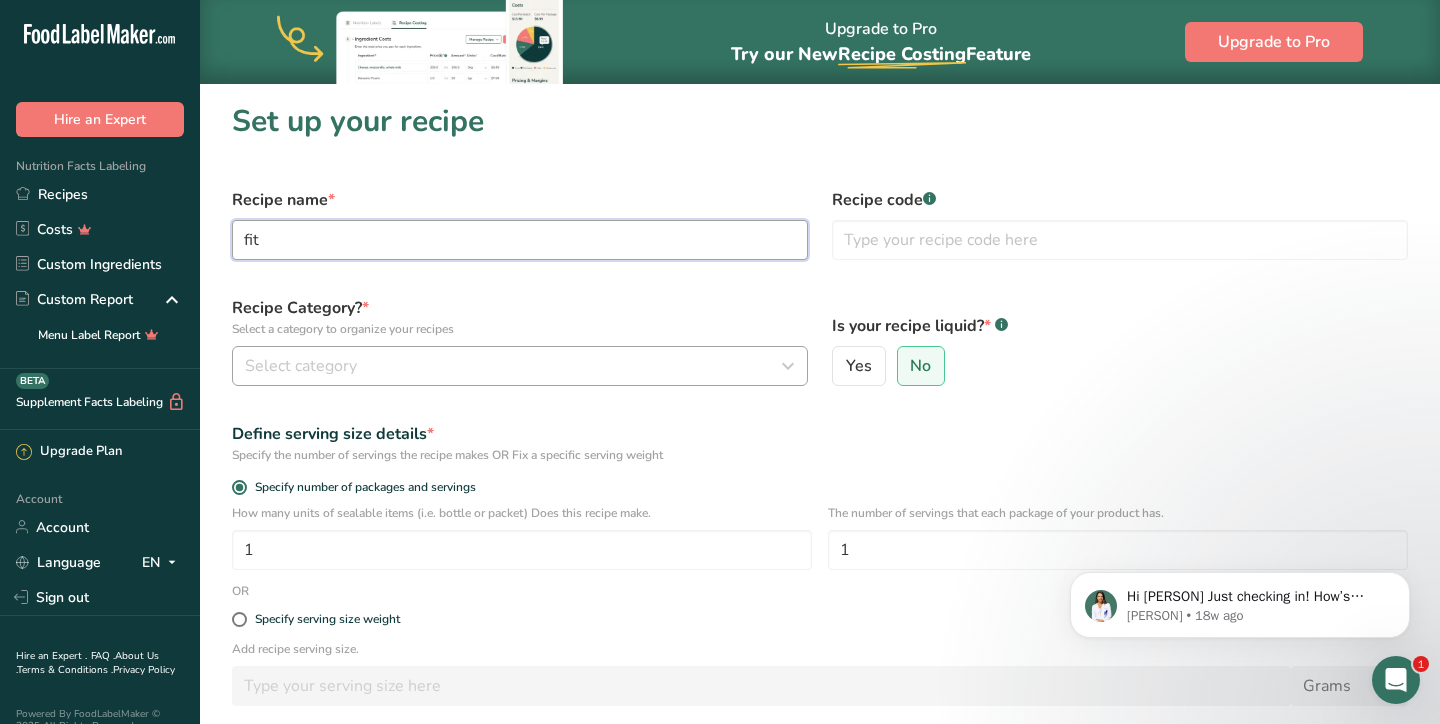 type on "fit" 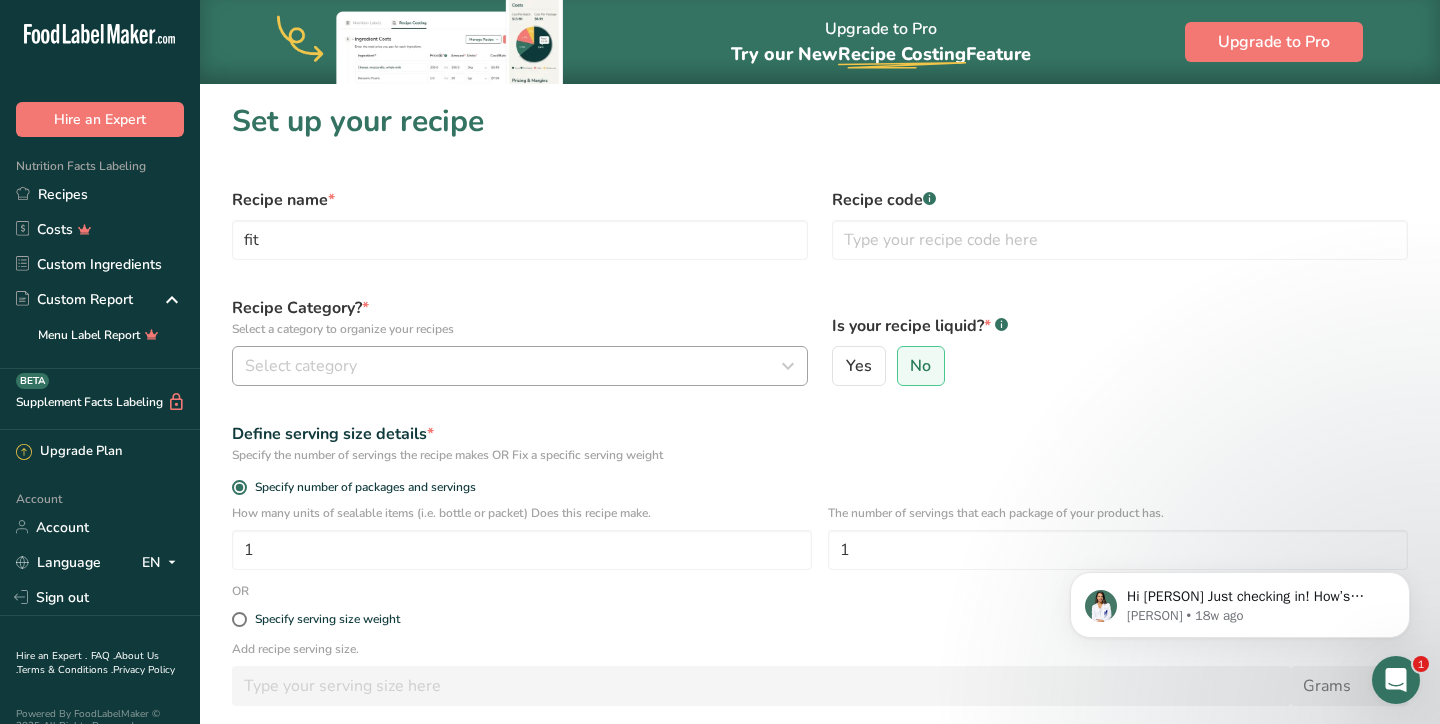 click on "Select category" at bounding box center (514, 366) 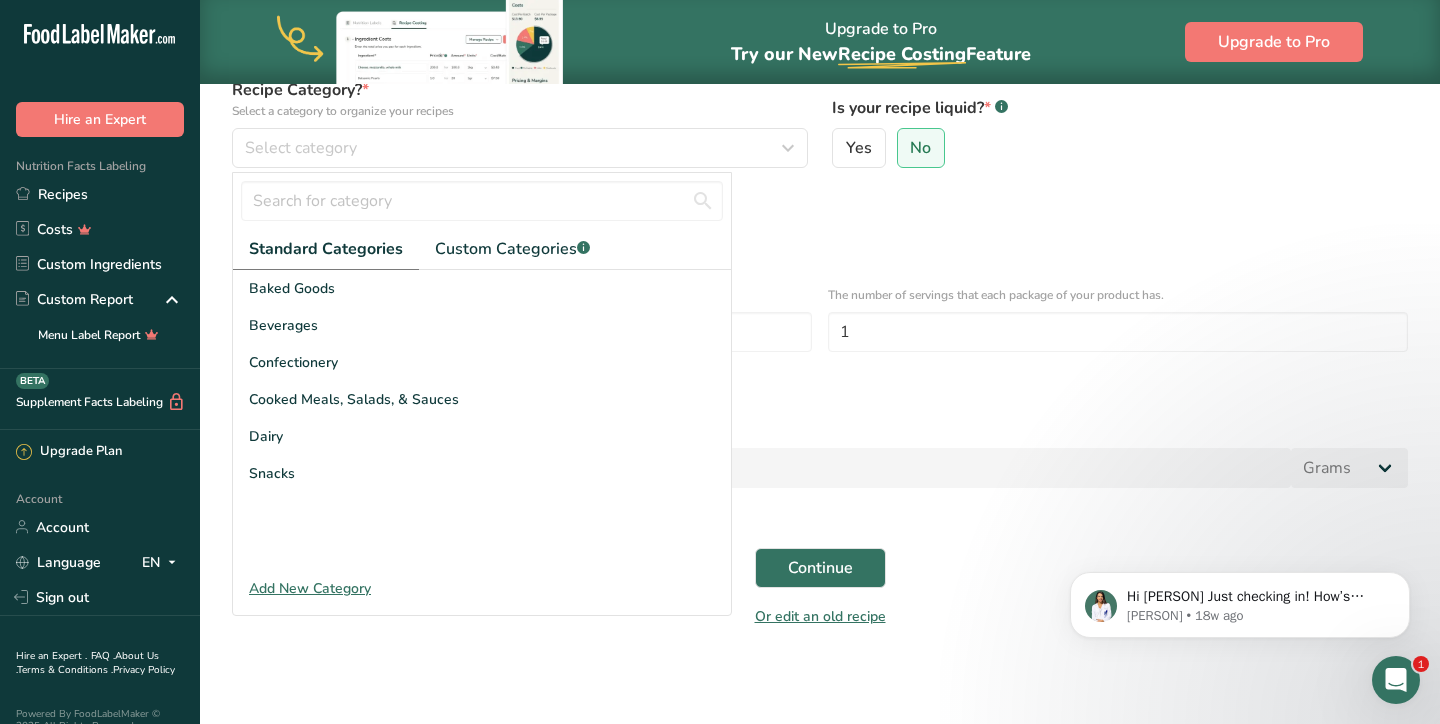 scroll, scrollTop: 218, scrollLeft: 0, axis: vertical 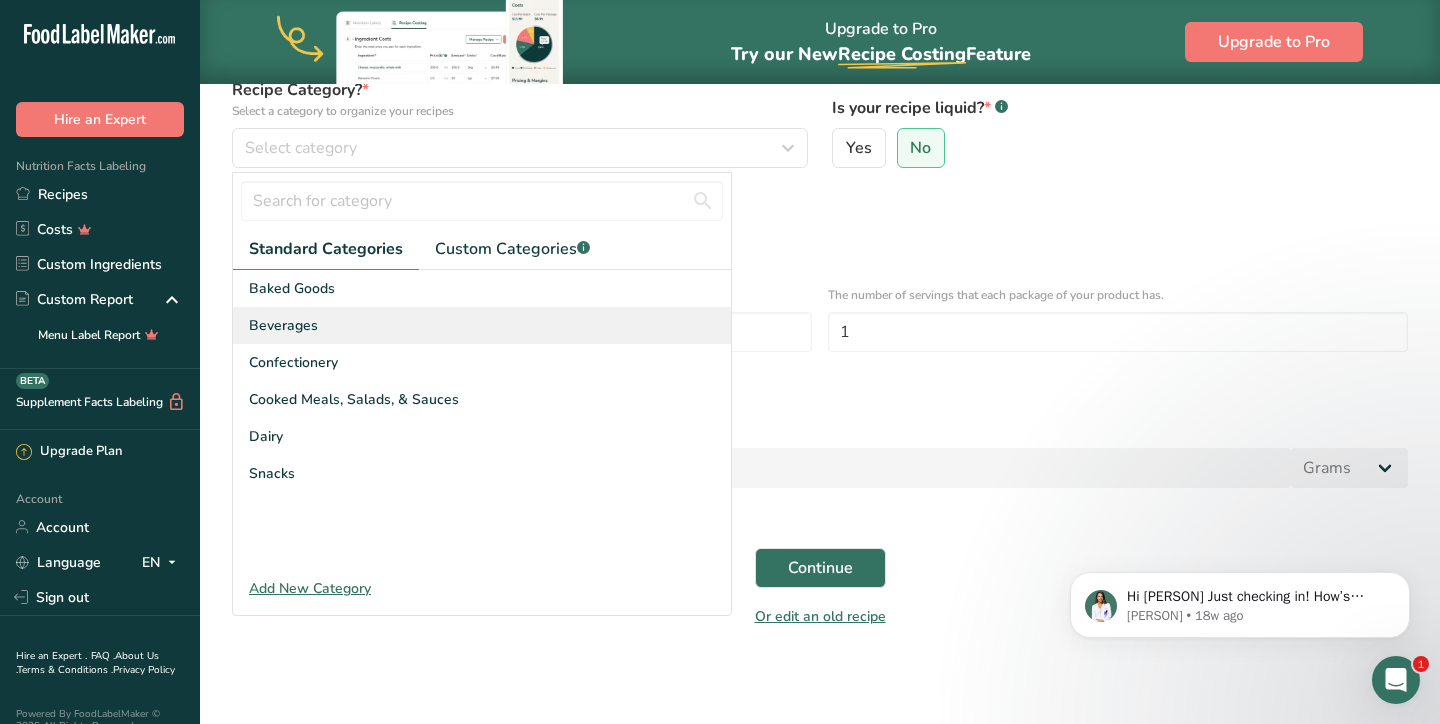 click on "Beverages" at bounding box center (482, 325) 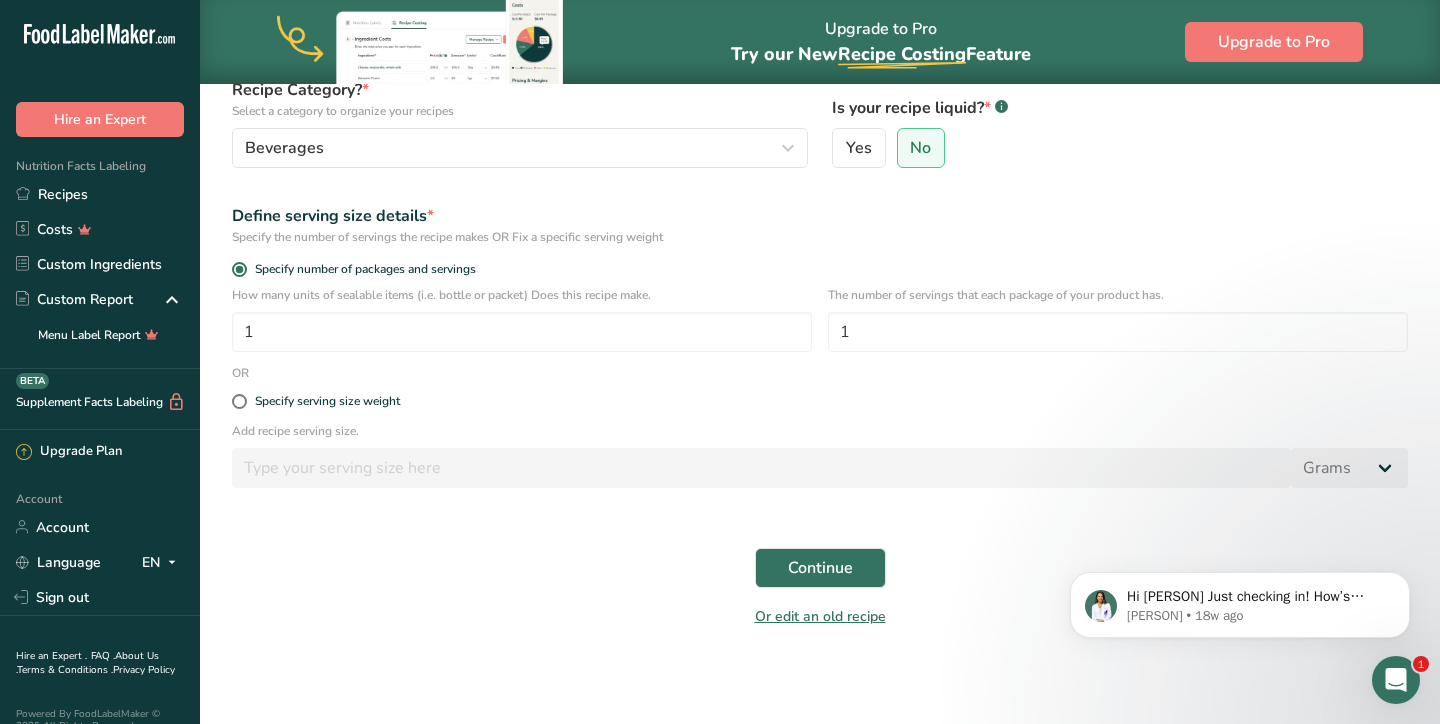 scroll, scrollTop: 218, scrollLeft: 0, axis: vertical 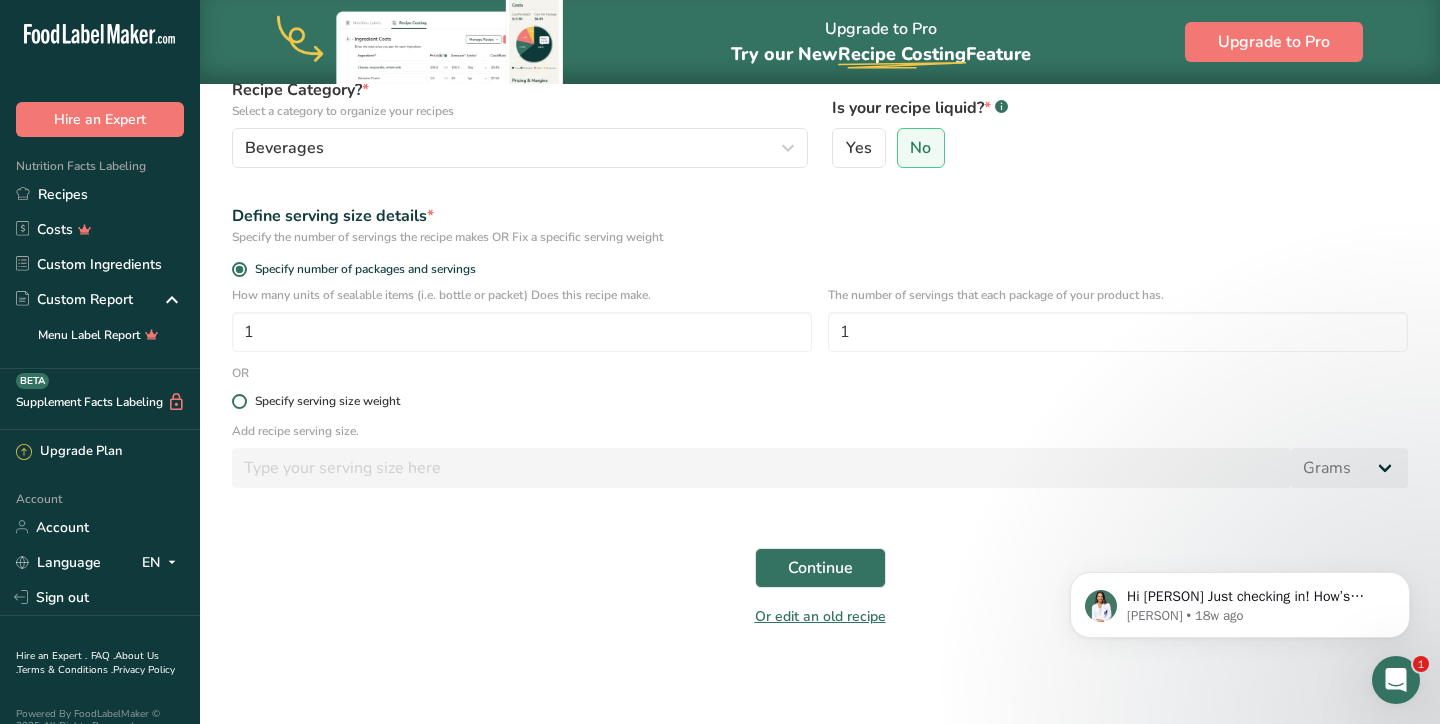 click at bounding box center [239, 401] 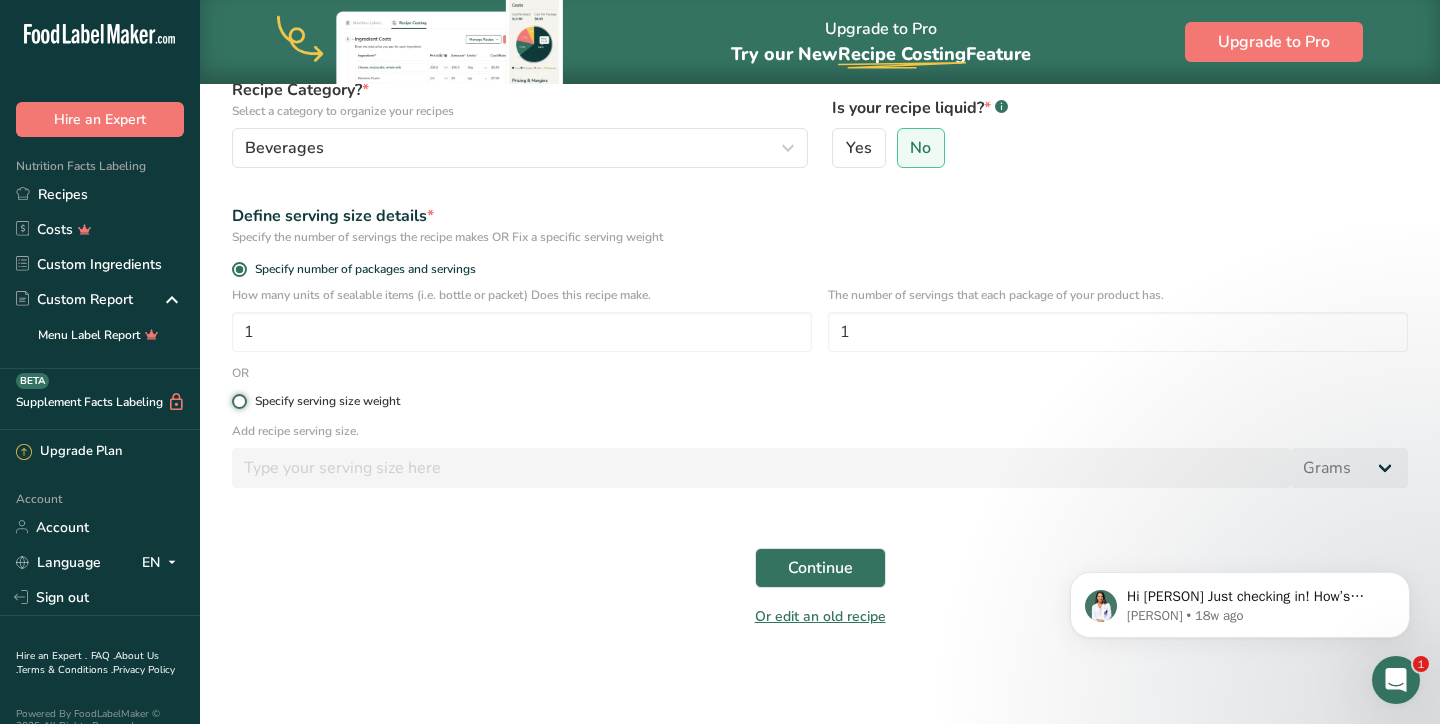 click on "Specify serving size weight" at bounding box center [238, 401] 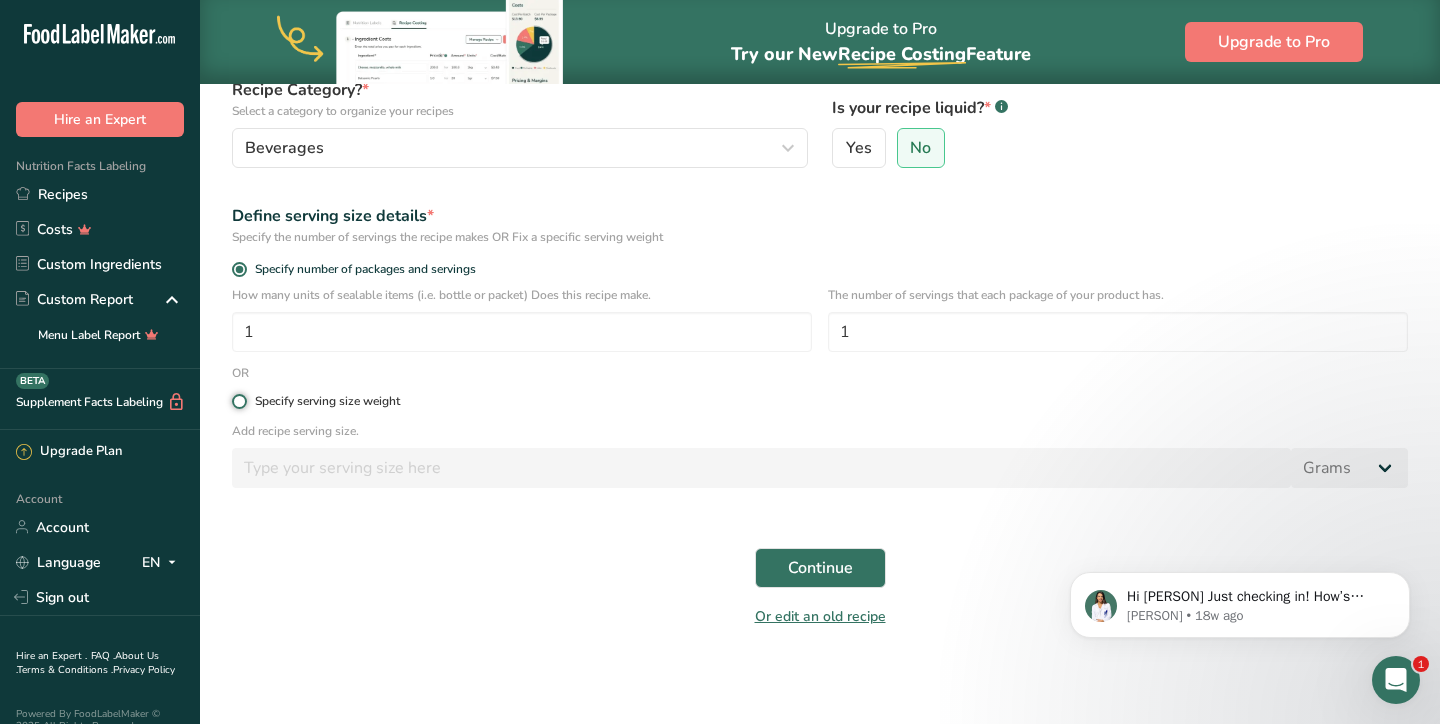 radio on "true" 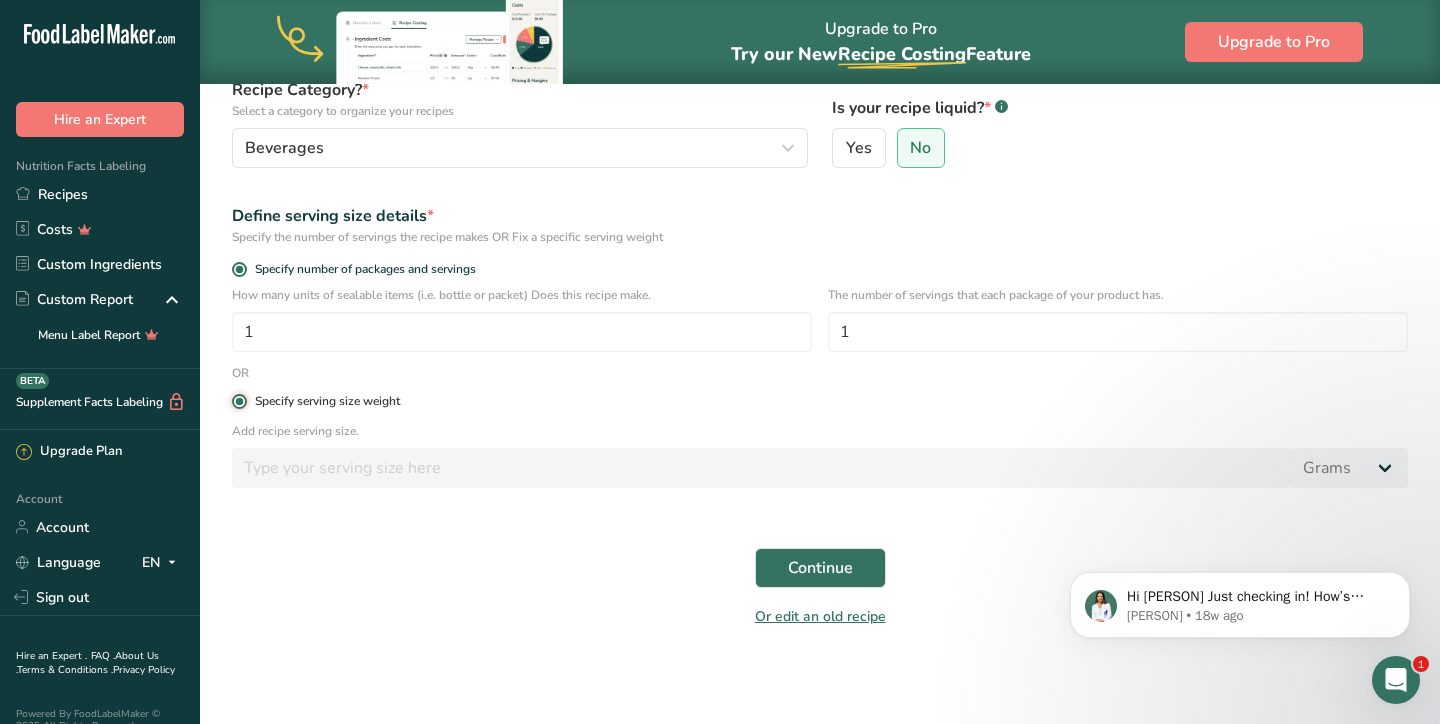 radio on "false" 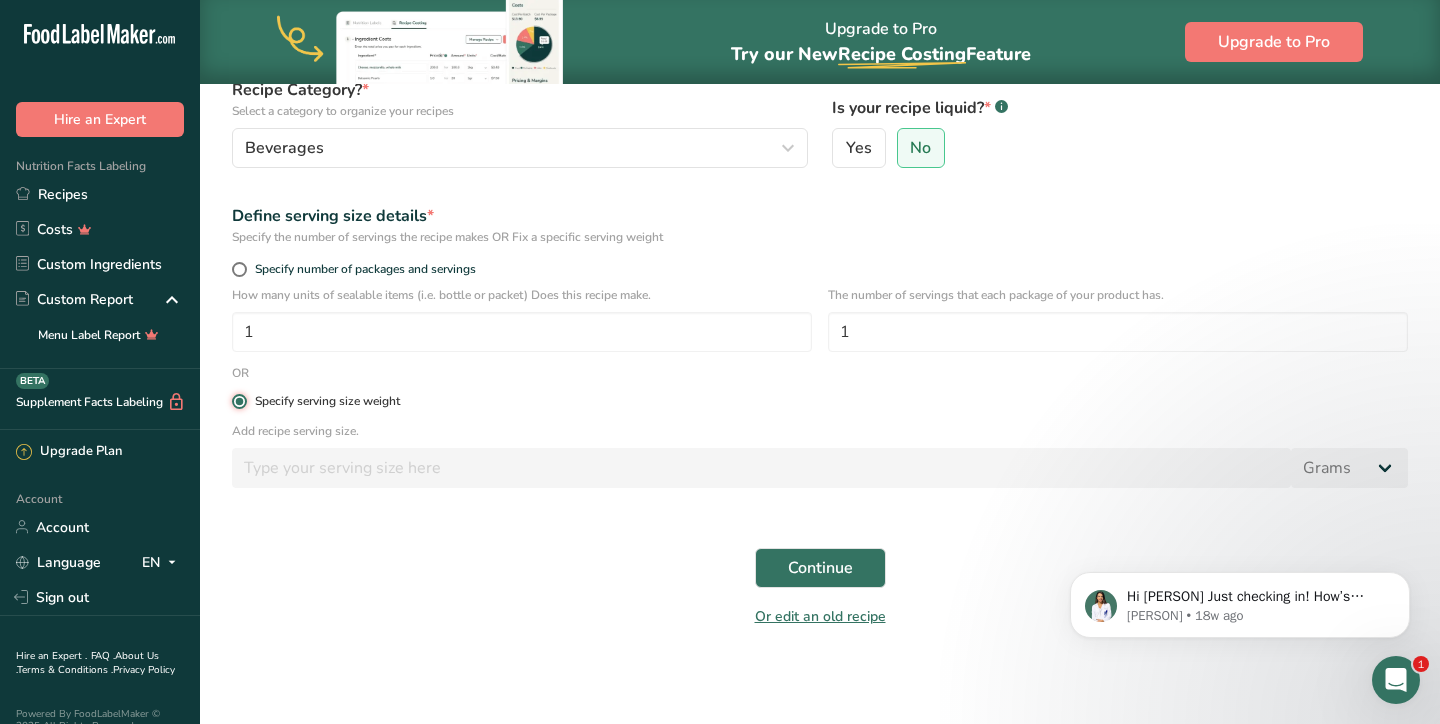 type 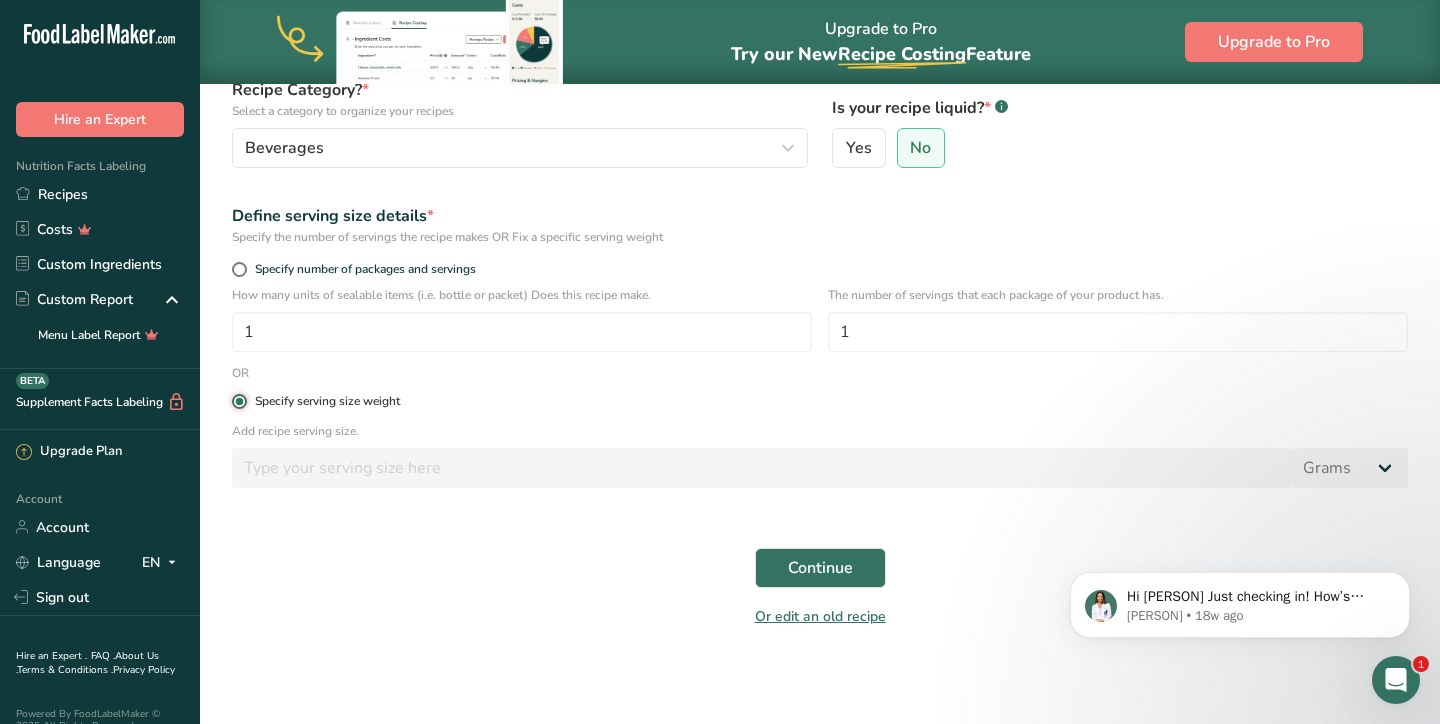 type 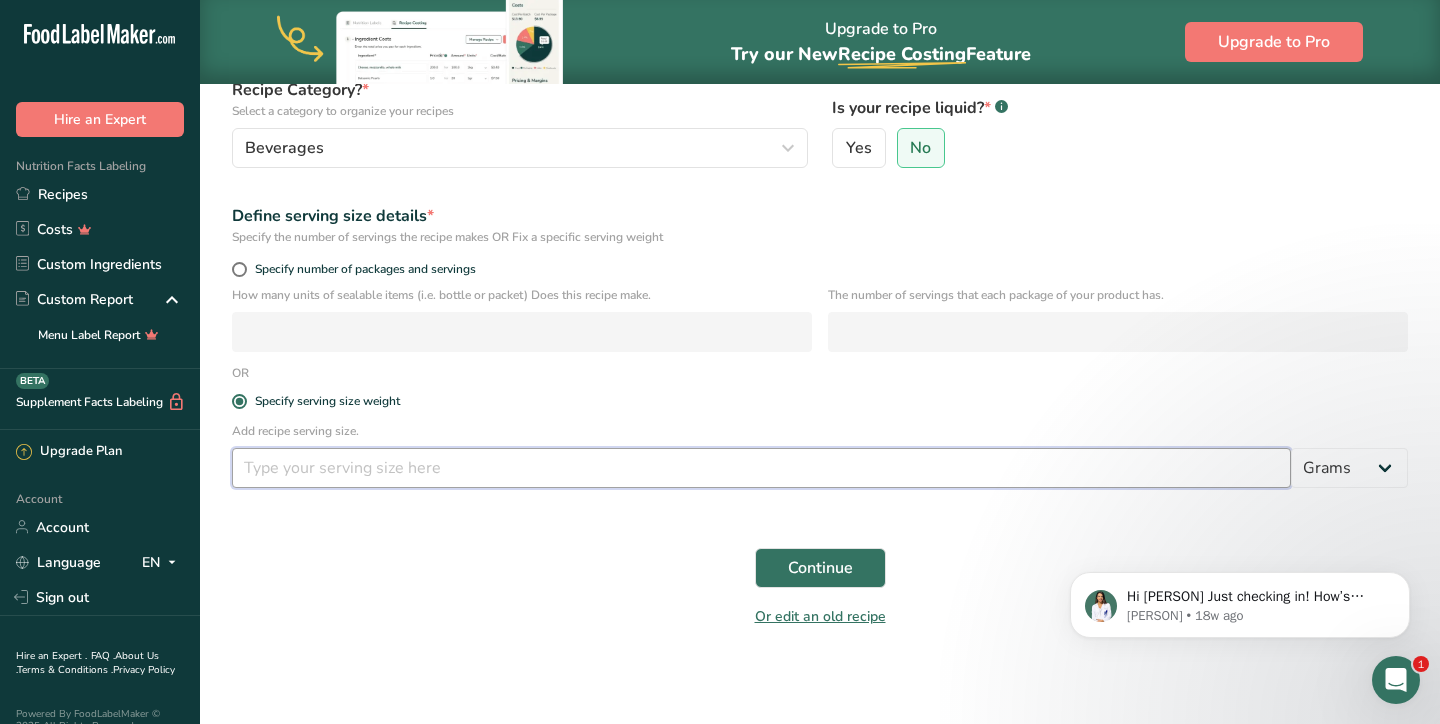 click at bounding box center (761, 468) 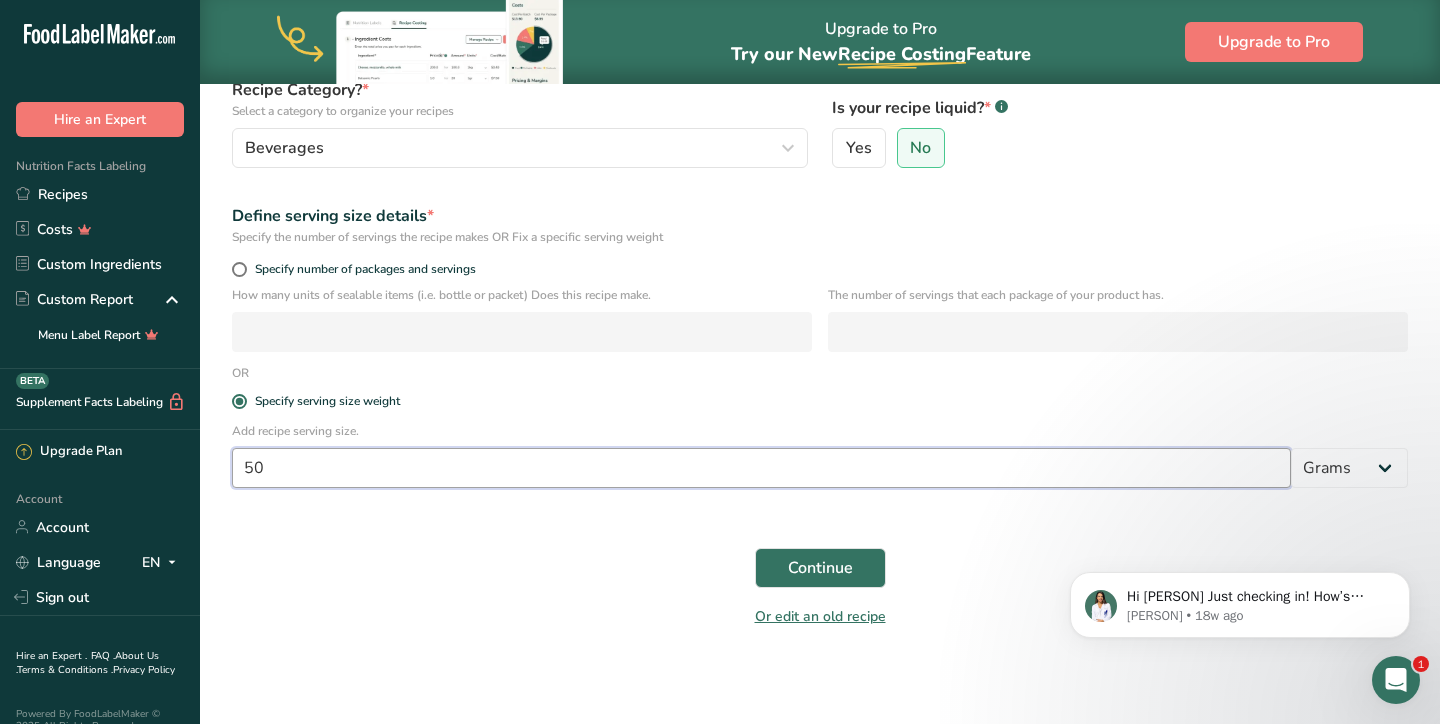 type on "500" 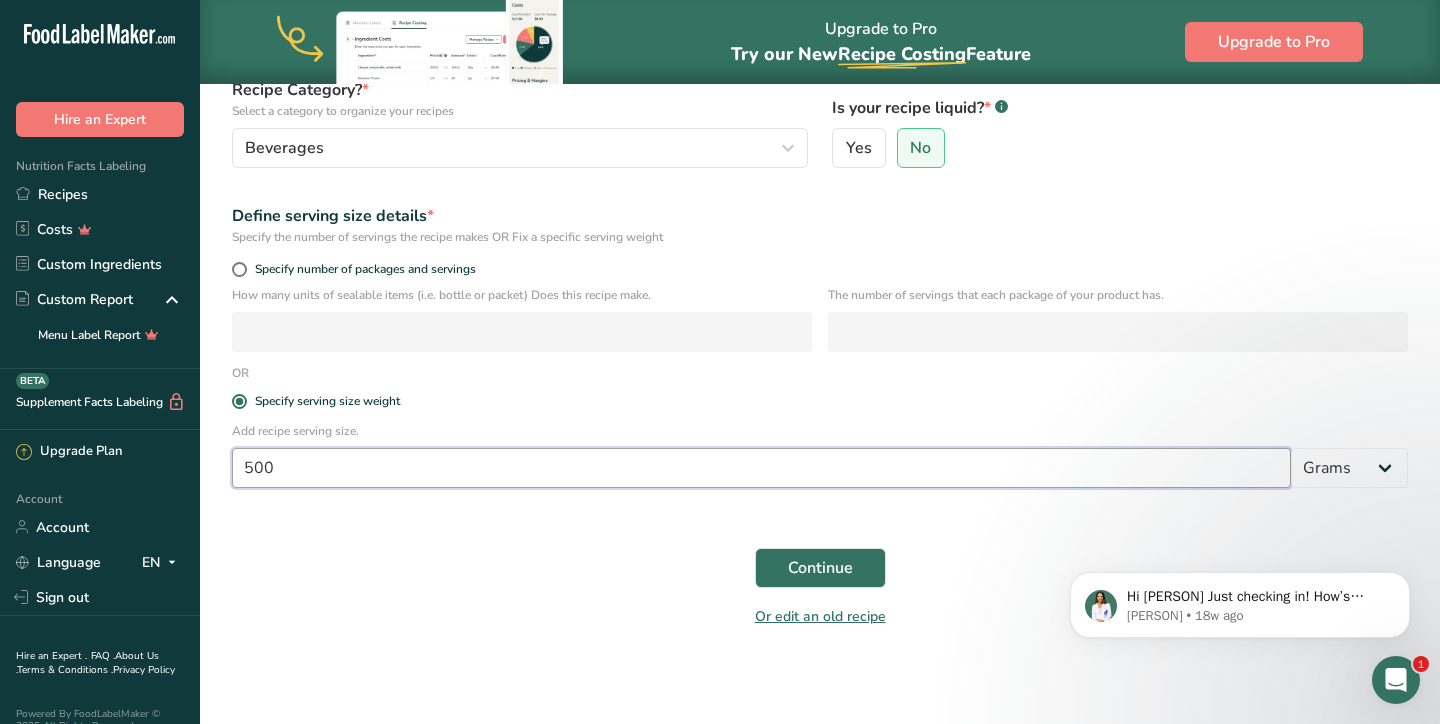 type 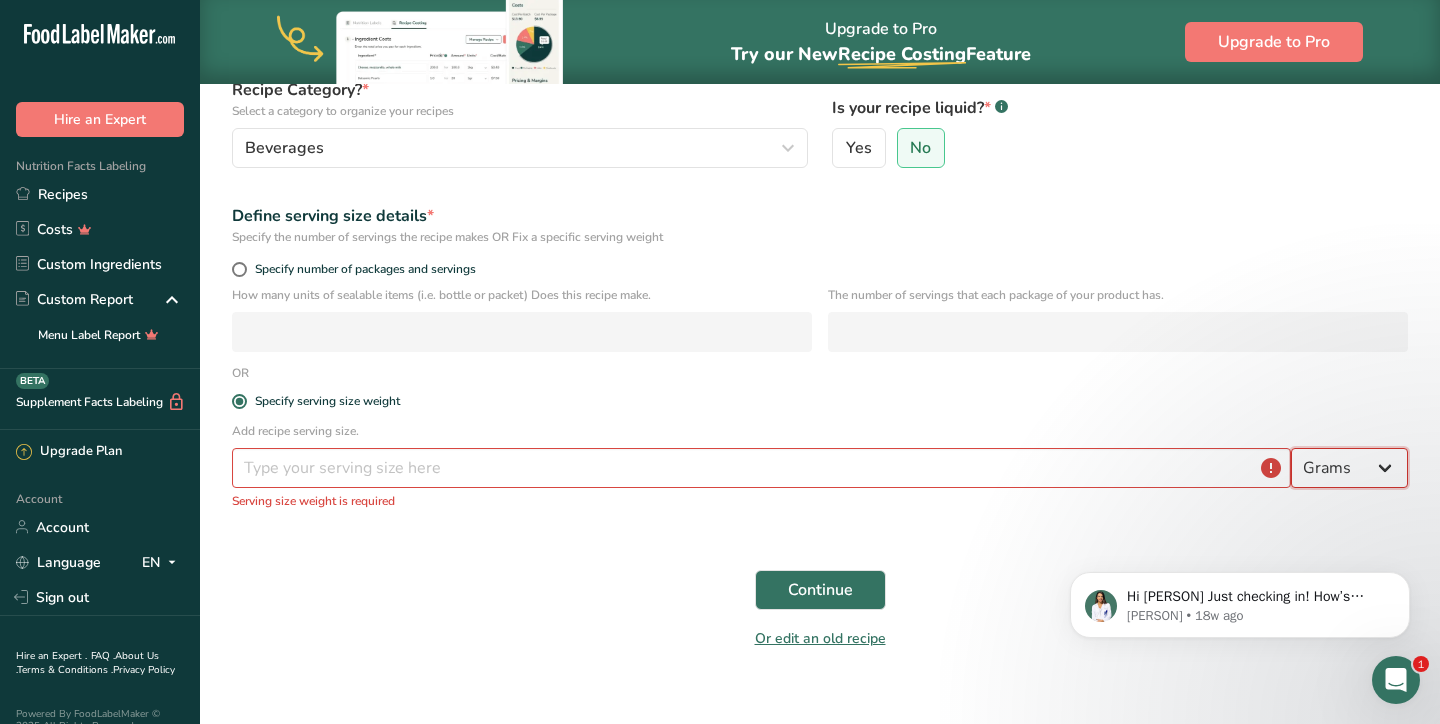 select on "3" 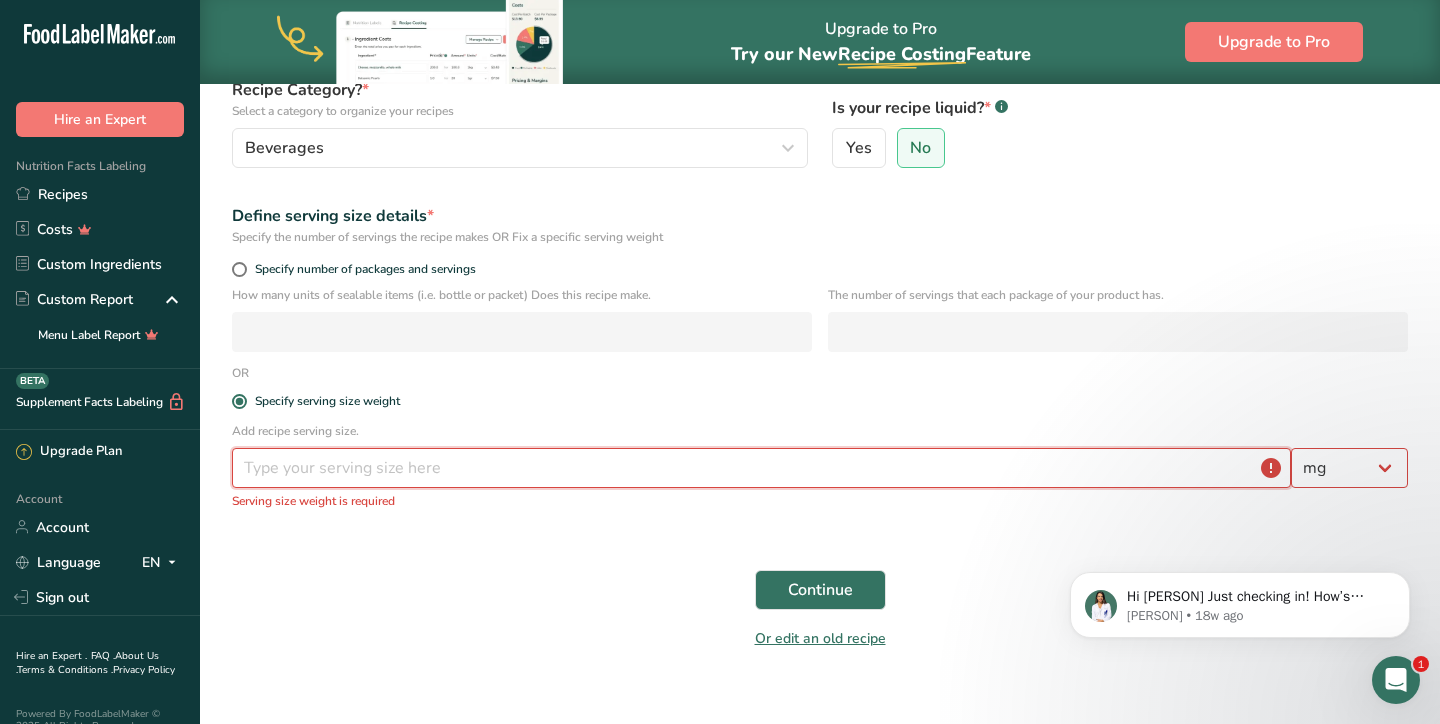 click at bounding box center [761, 468] 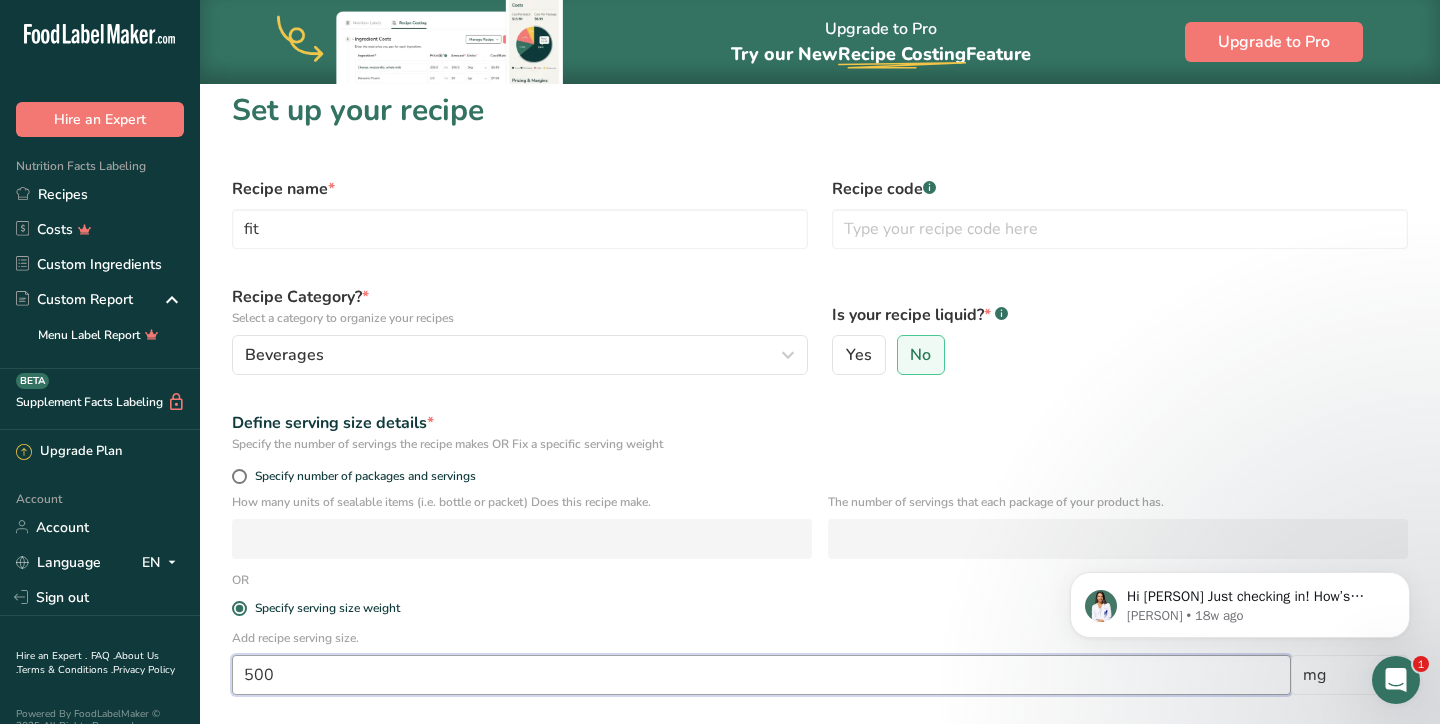 scroll, scrollTop: 15, scrollLeft: 0, axis: vertical 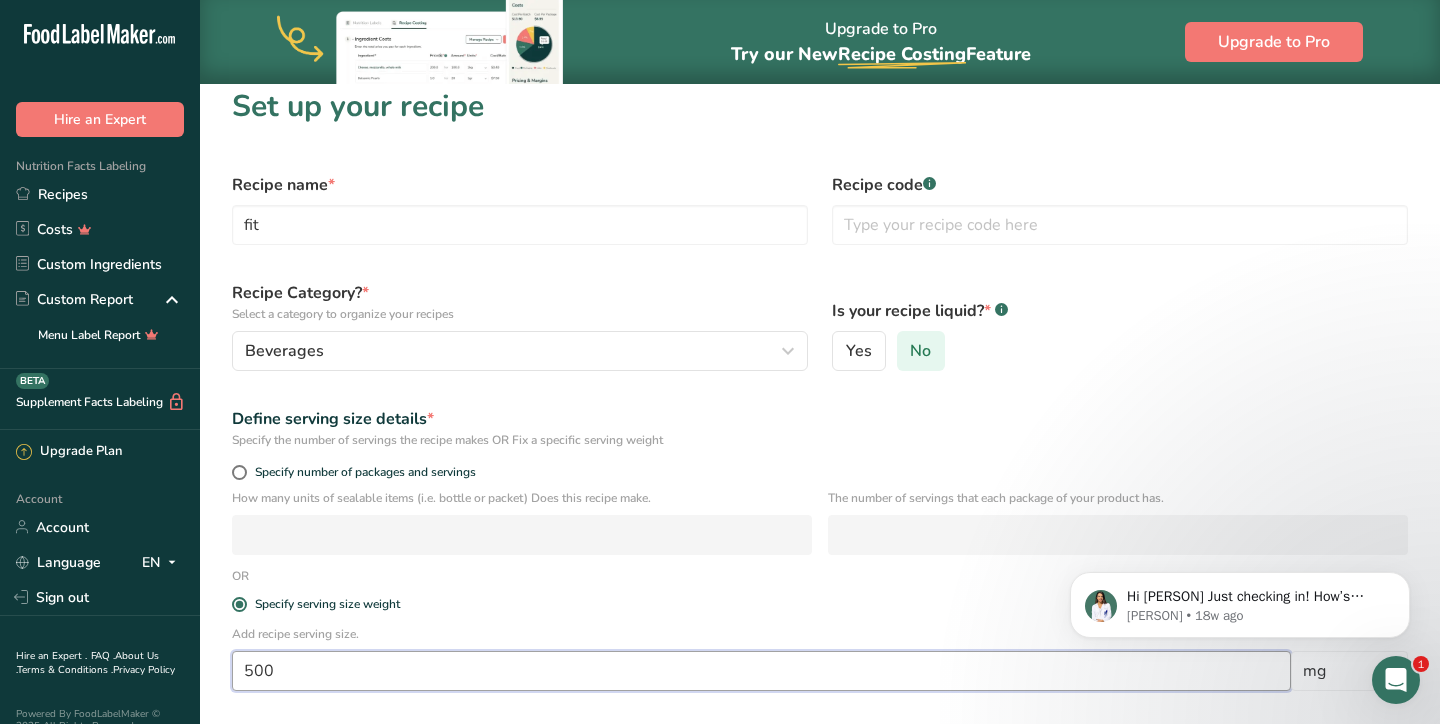type on "500" 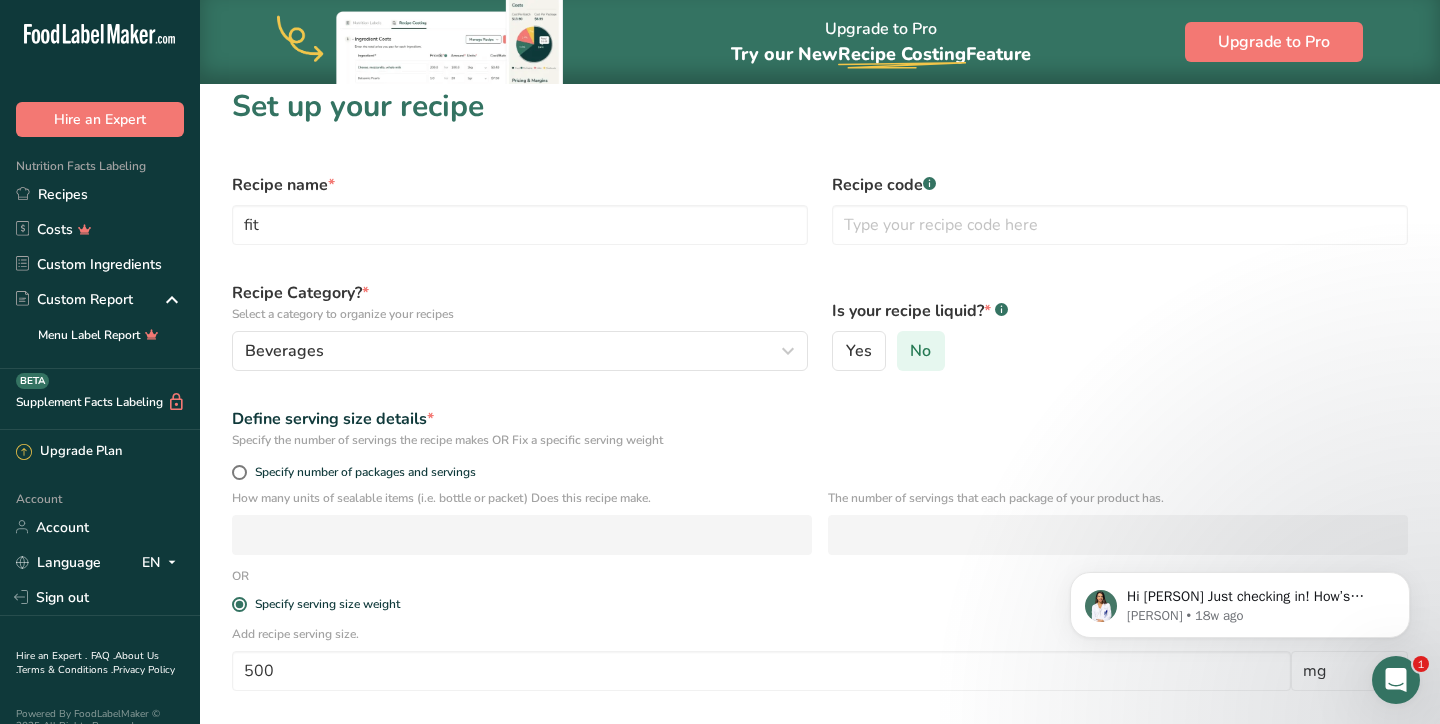 click on "No" at bounding box center [920, 351] 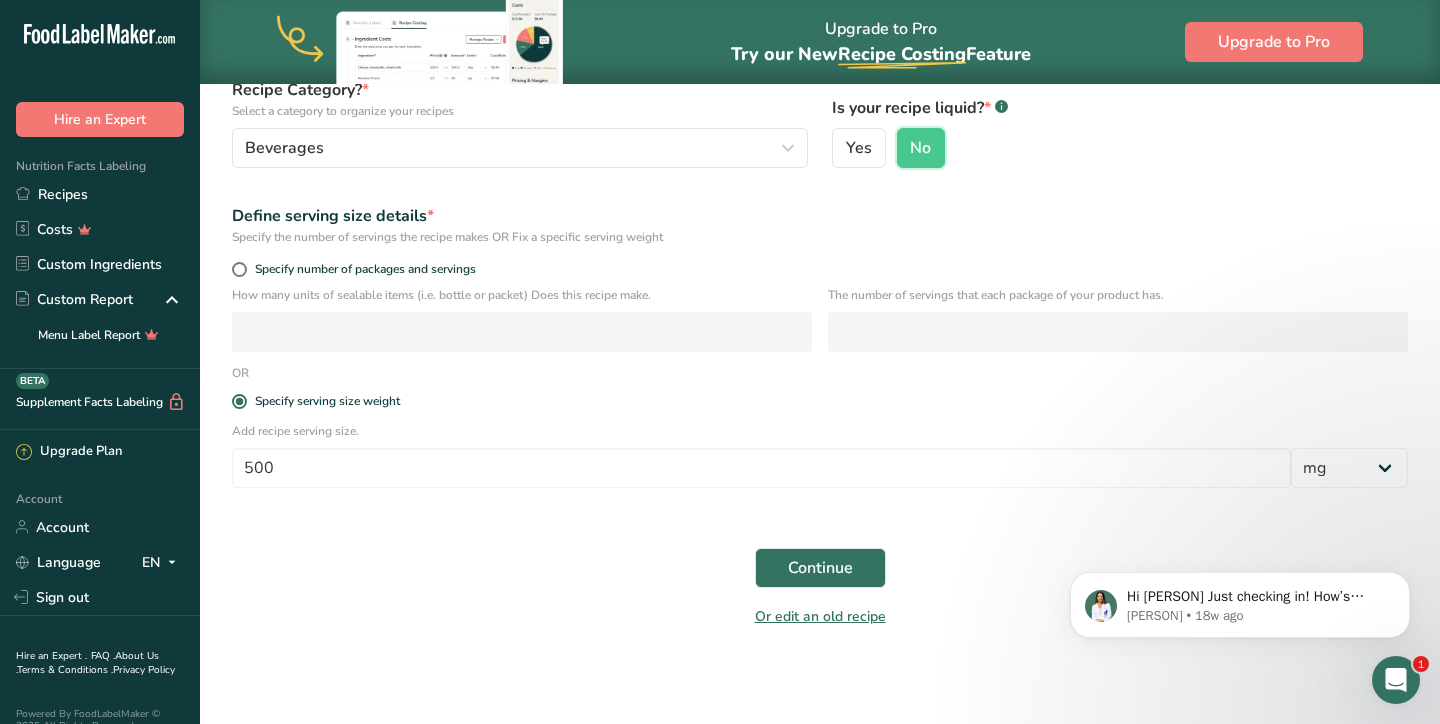 scroll, scrollTop: 218, scrollLeft: 0, axis: vertical 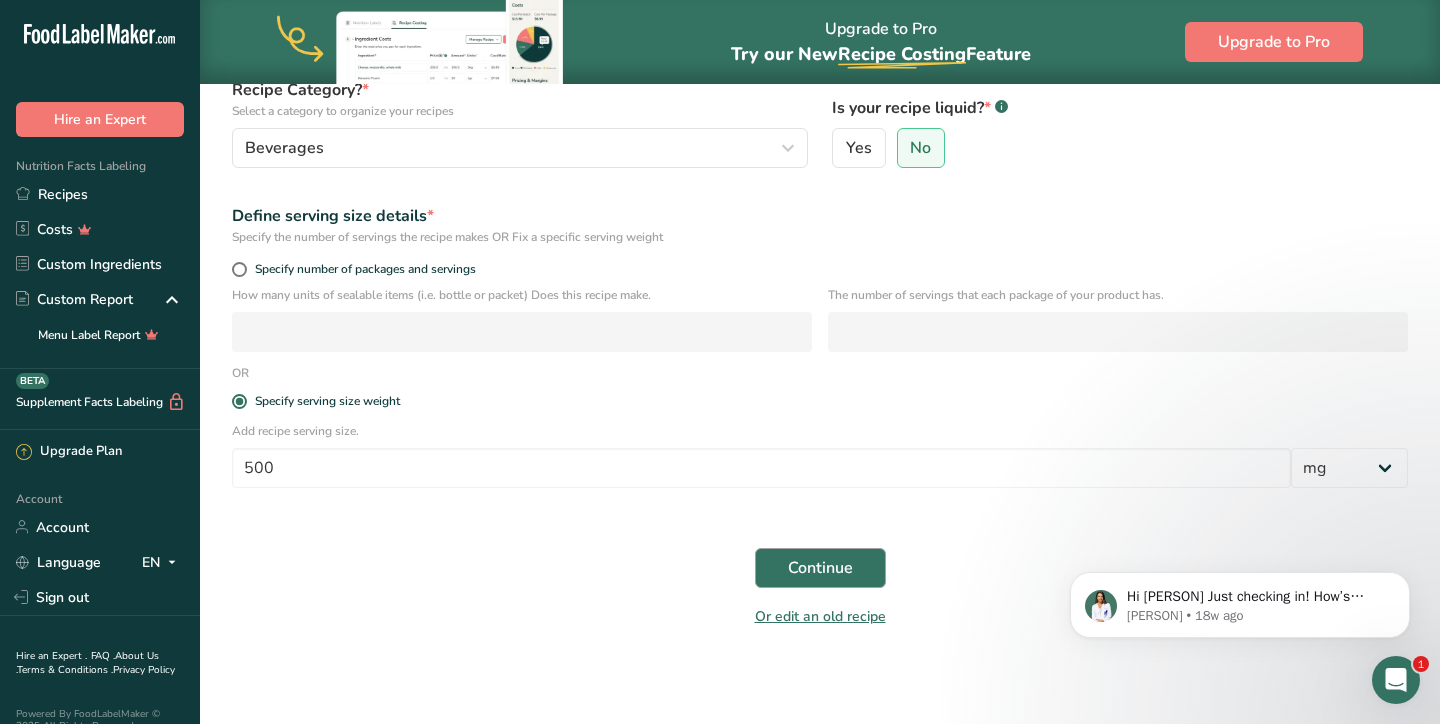 click on "Continue" at bounding box center (820, 568) 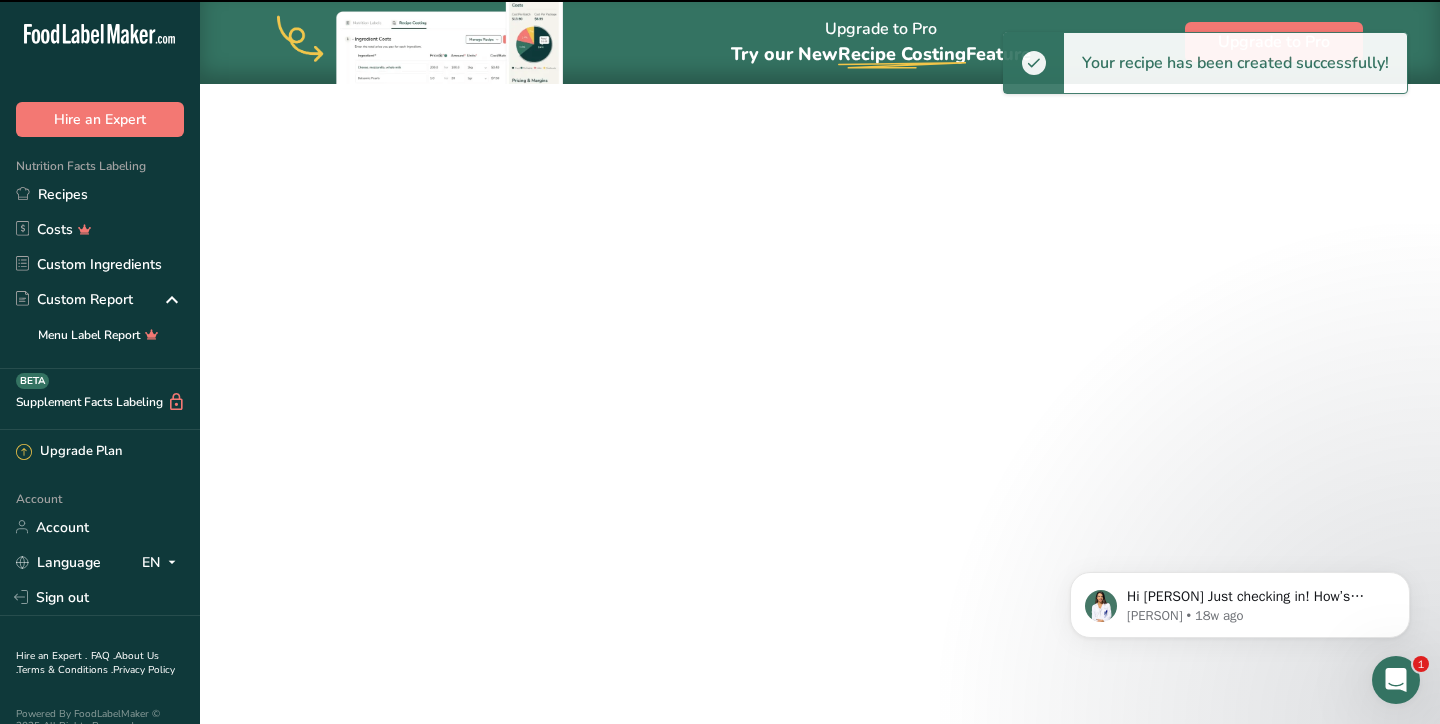 scroll, scrollTop: 0, scrollLeft: 0, axis: both 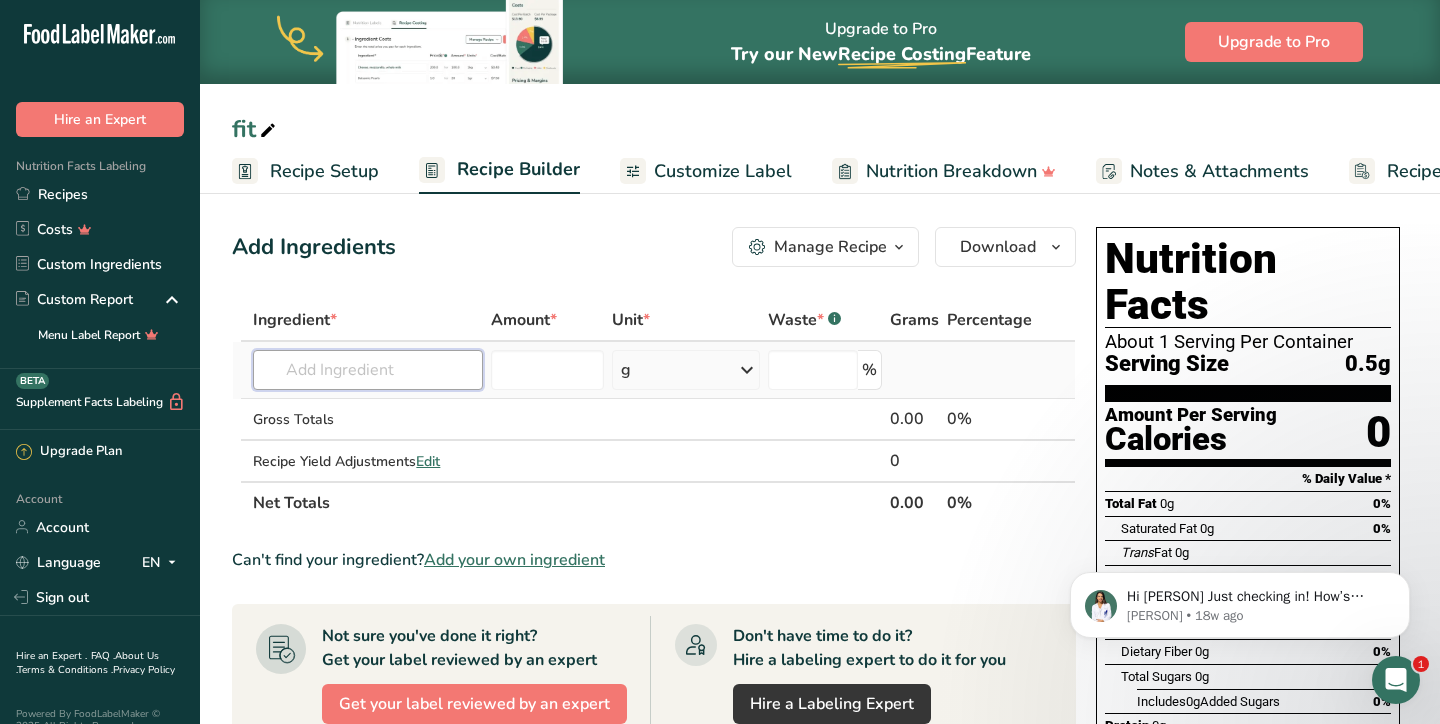 click at bounding box center [368, 370] 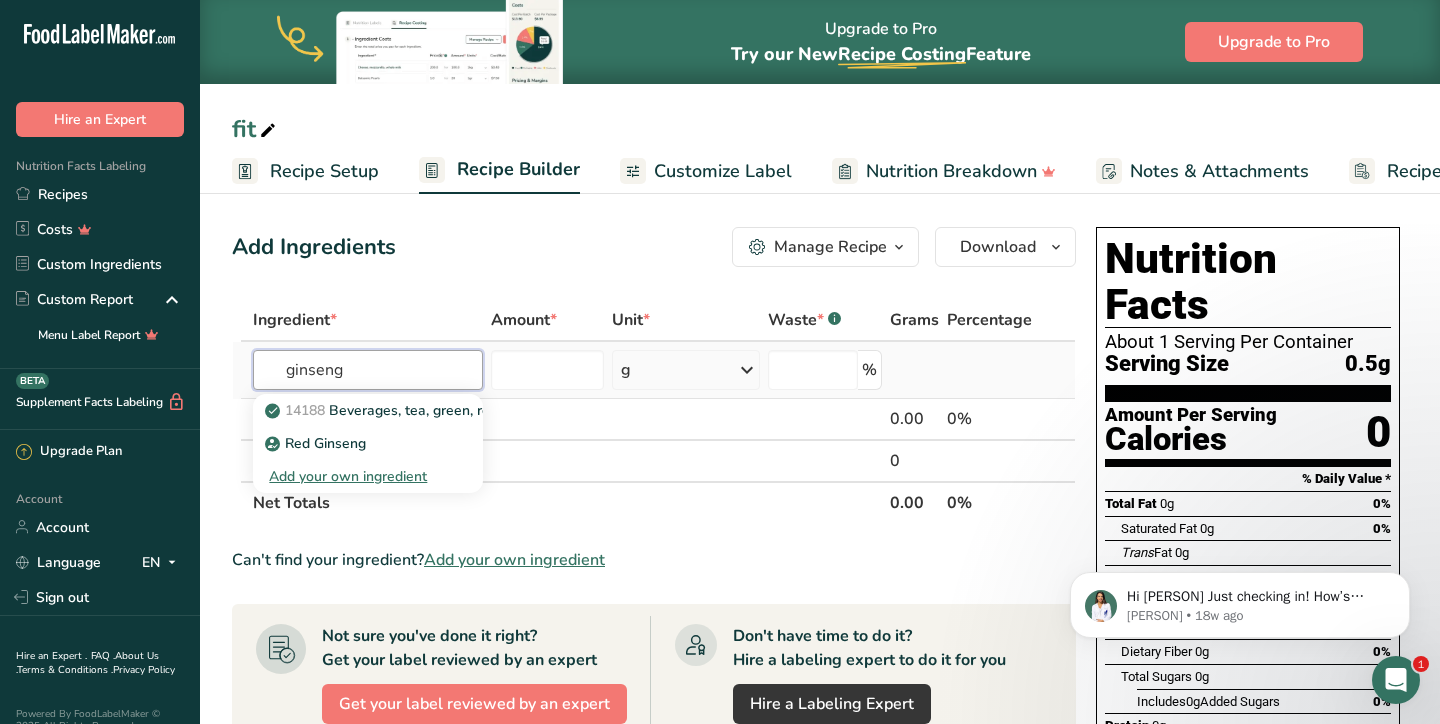 click on "ginseng" at bounding box center [368, 370] 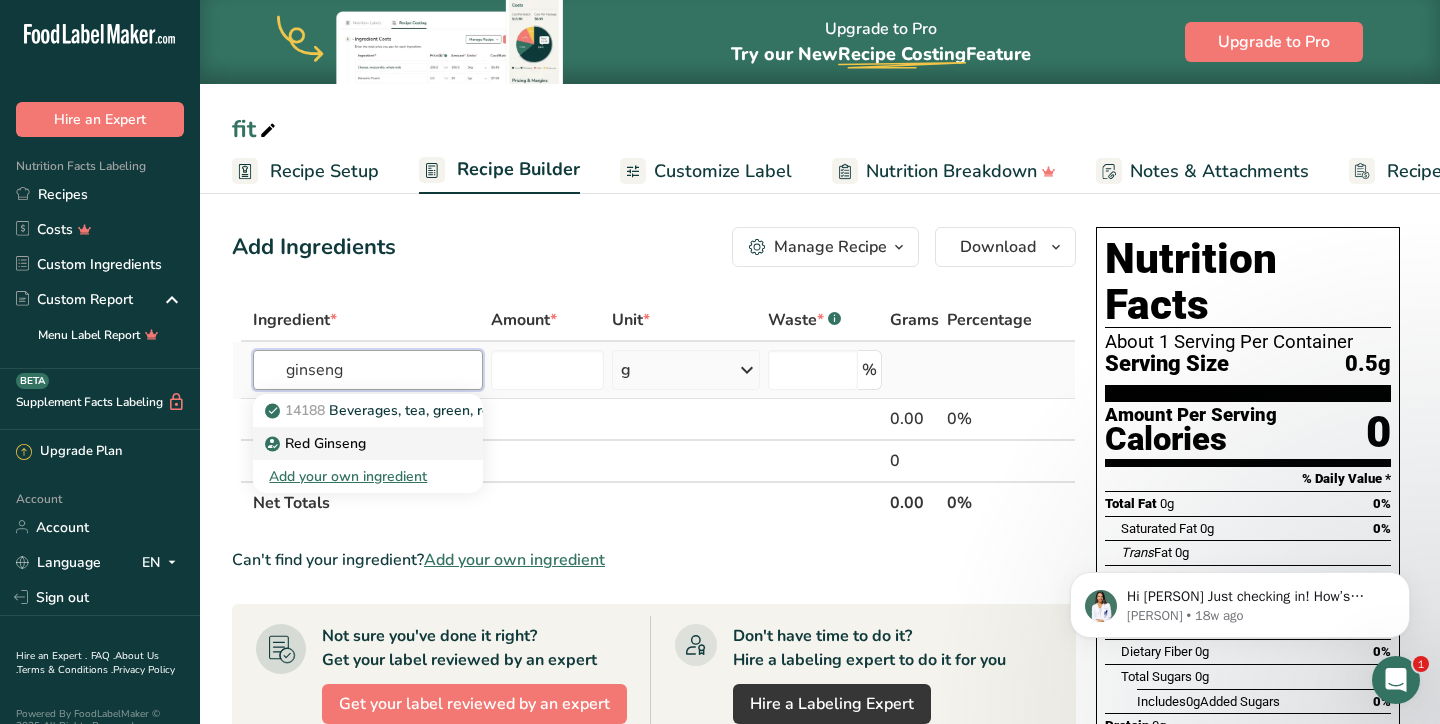 type on "ginseng" 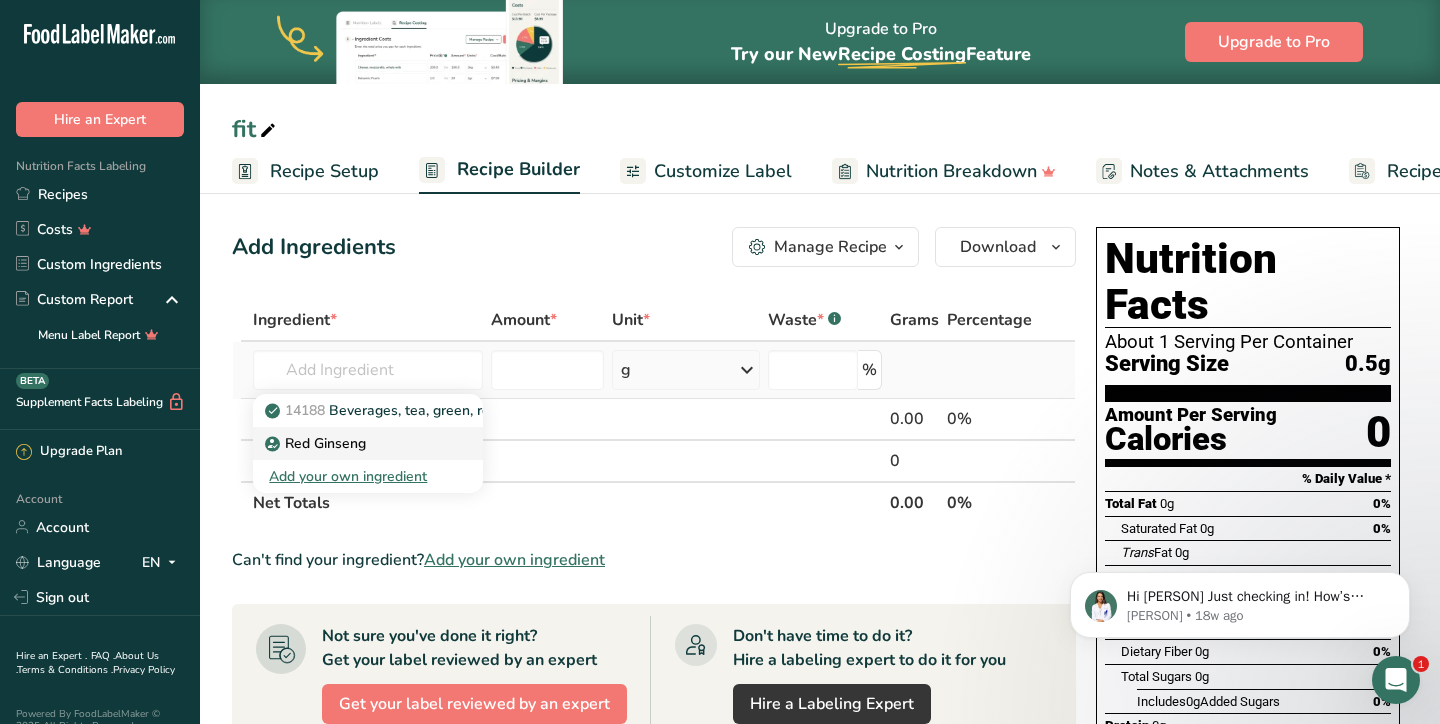 click on "Red Ginseng" at bounding box center [352, 443] 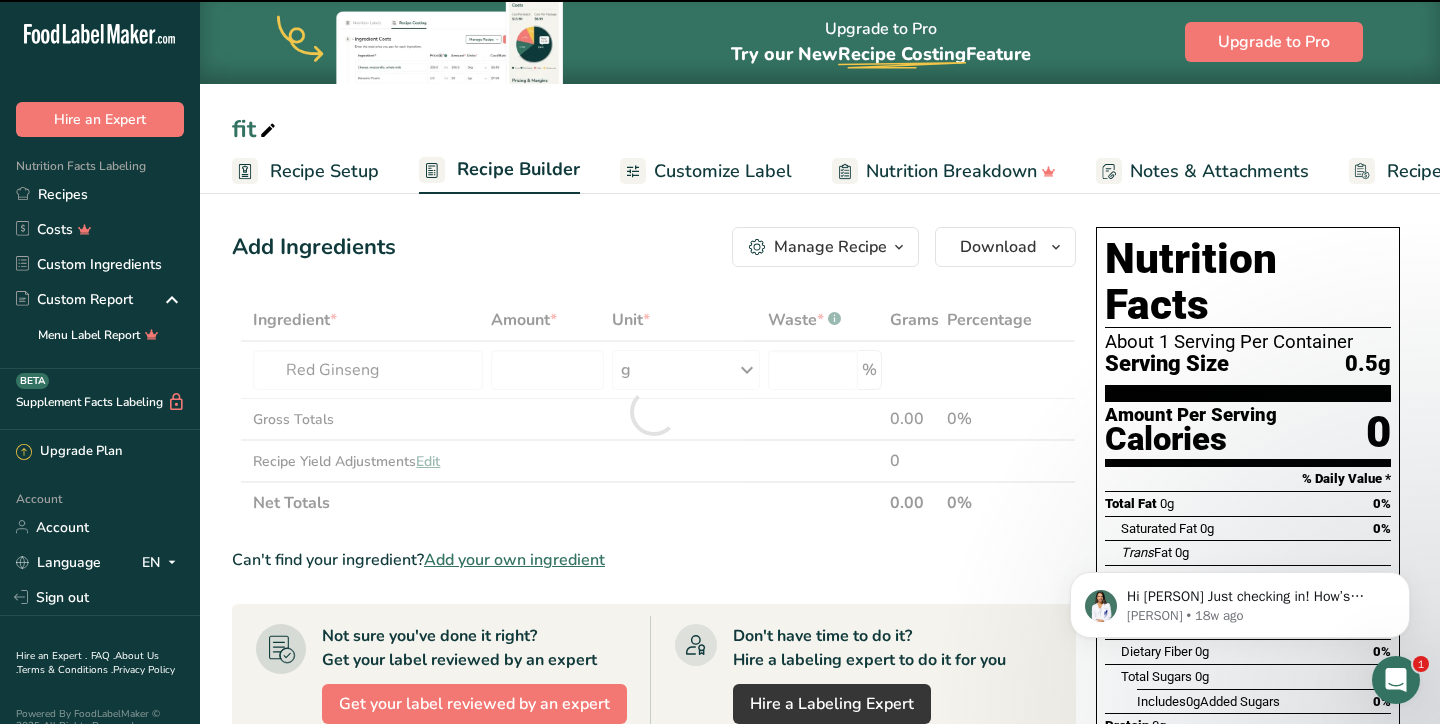 click at bounding box center (654, 411) 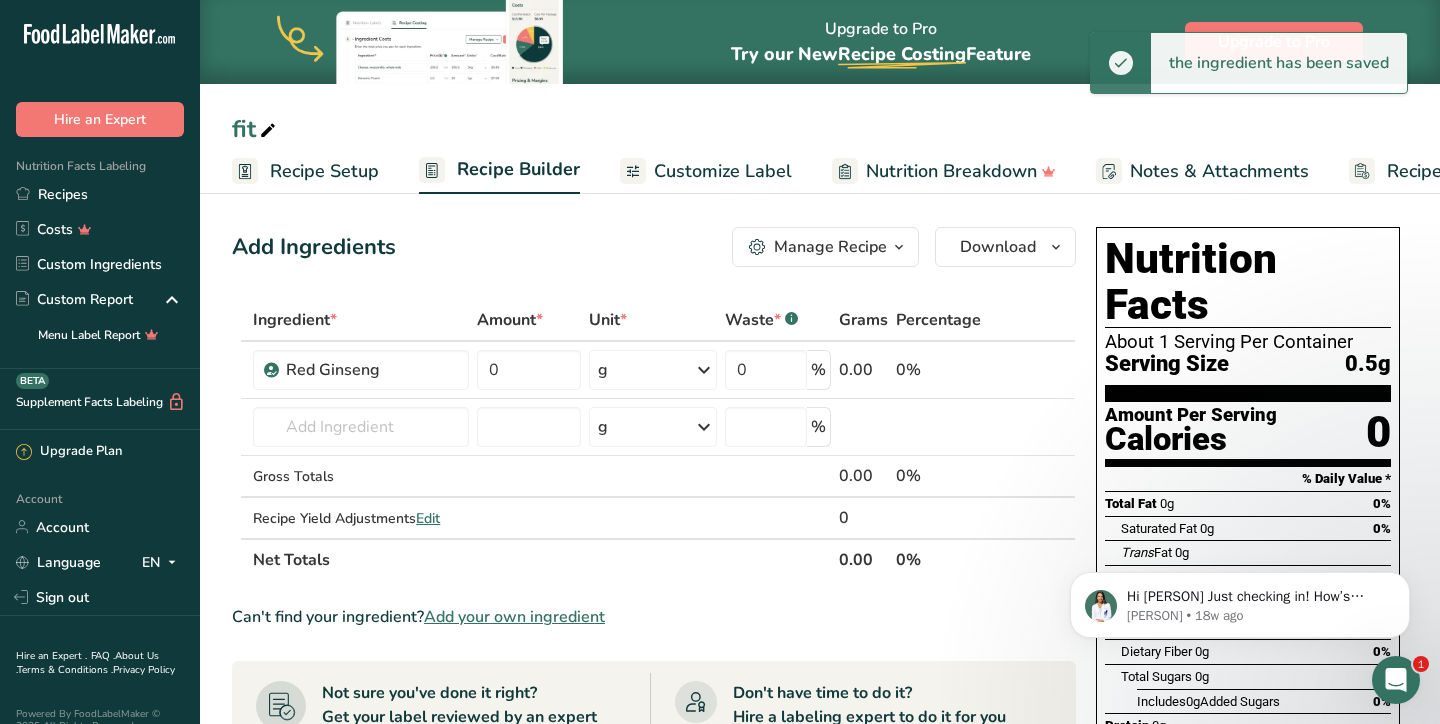 click on "Add Ingredients
Manage Recipe         Delete Recipe           Duplicate Recipe             Scale Recipe             Save as Sub-Recipe   .a-a{fill:#347362;}.b-a{fill:#fff;}                               Nutrition Breakdown                   Recipe Card
NEW
Amino Acids Pattern Report             Activity History
Download
Choose your preferred label style
Standard FDA label
Standard FDA label
The most common format for nutrition facts labels in compliance with the FDA's typeface, style and requirements
Tabular FDA label
A label format compliant with the FDA regulations presented in a tabular (horizontal) display.
Linear FDA label
A simple linear display for small sized packages.
Simplified FDA label" at bounding box center [654, 247] 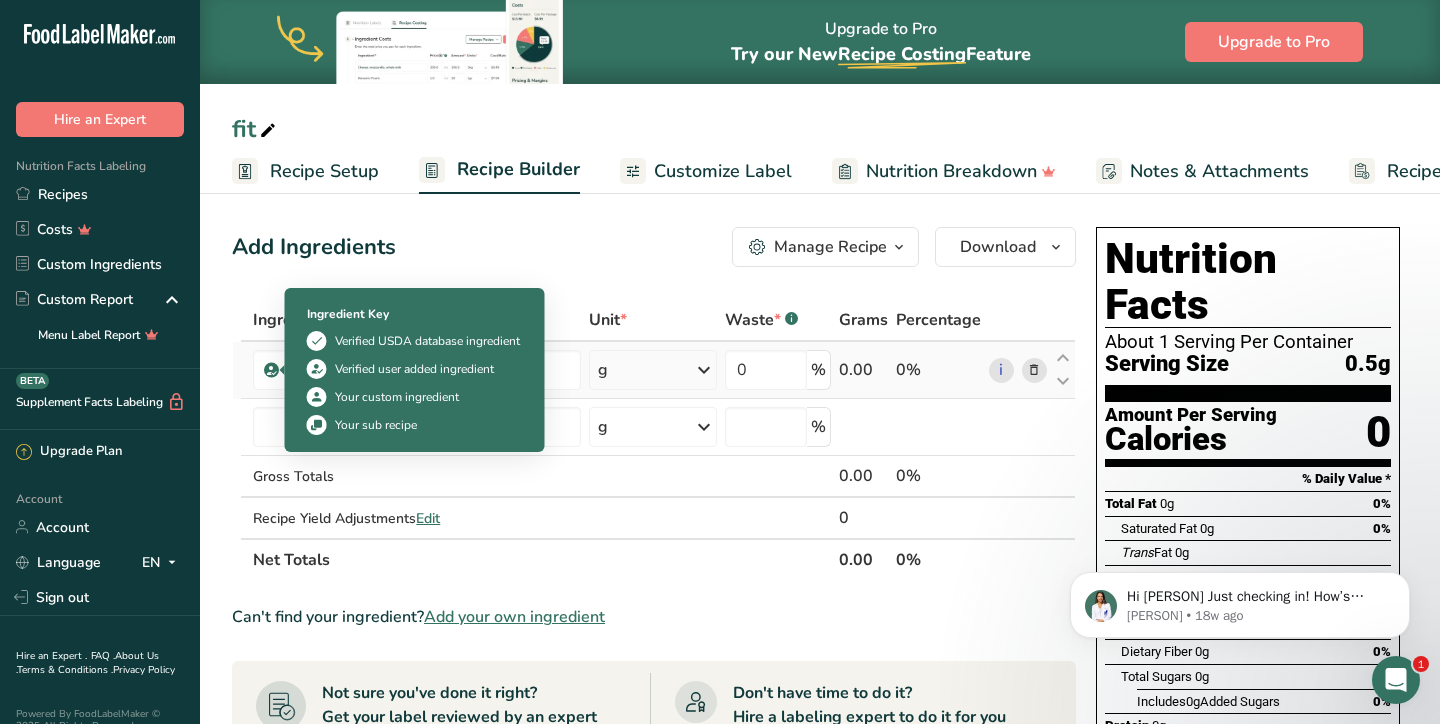 drag, startPoint x: 318, startPoint y: 372, endPoint x: 273, endPoint y: 365, distance: 45.54119 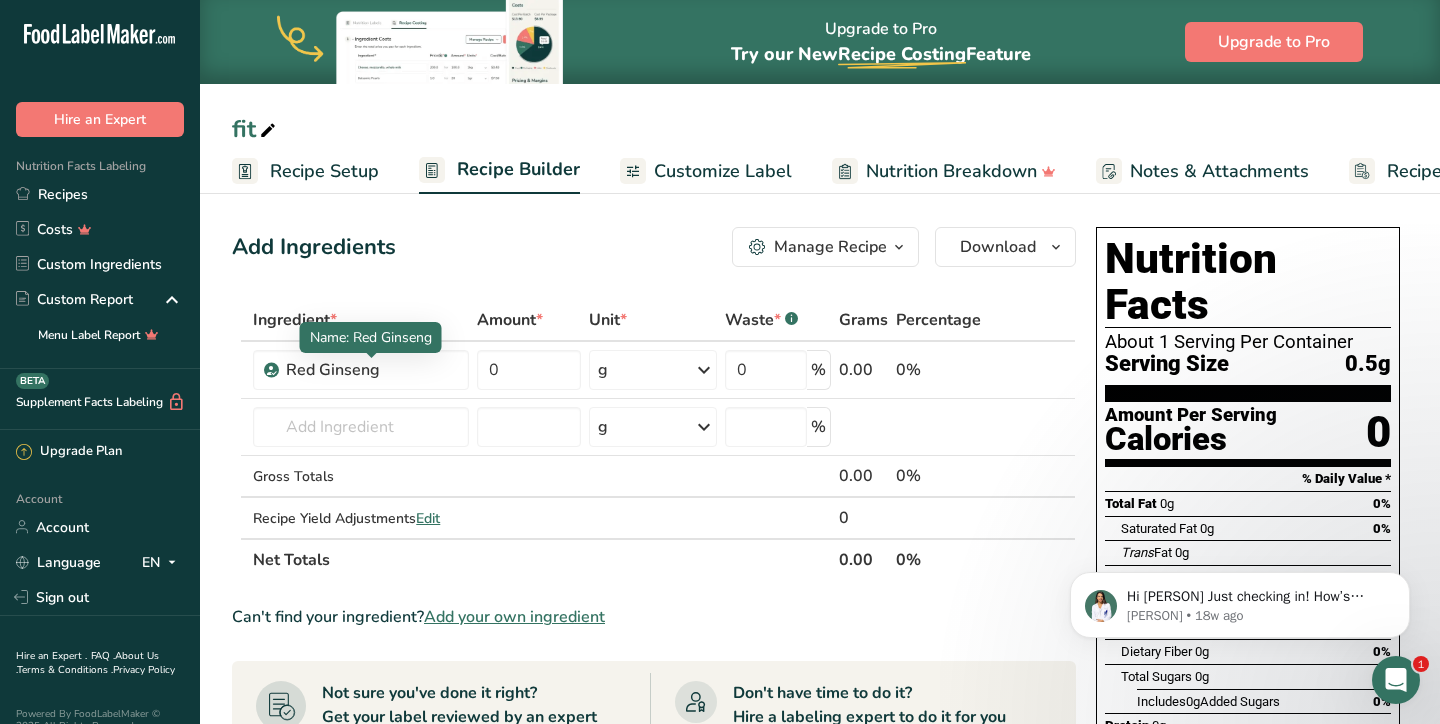 click on "Red Ginseng" at bounding box center [371, 370] 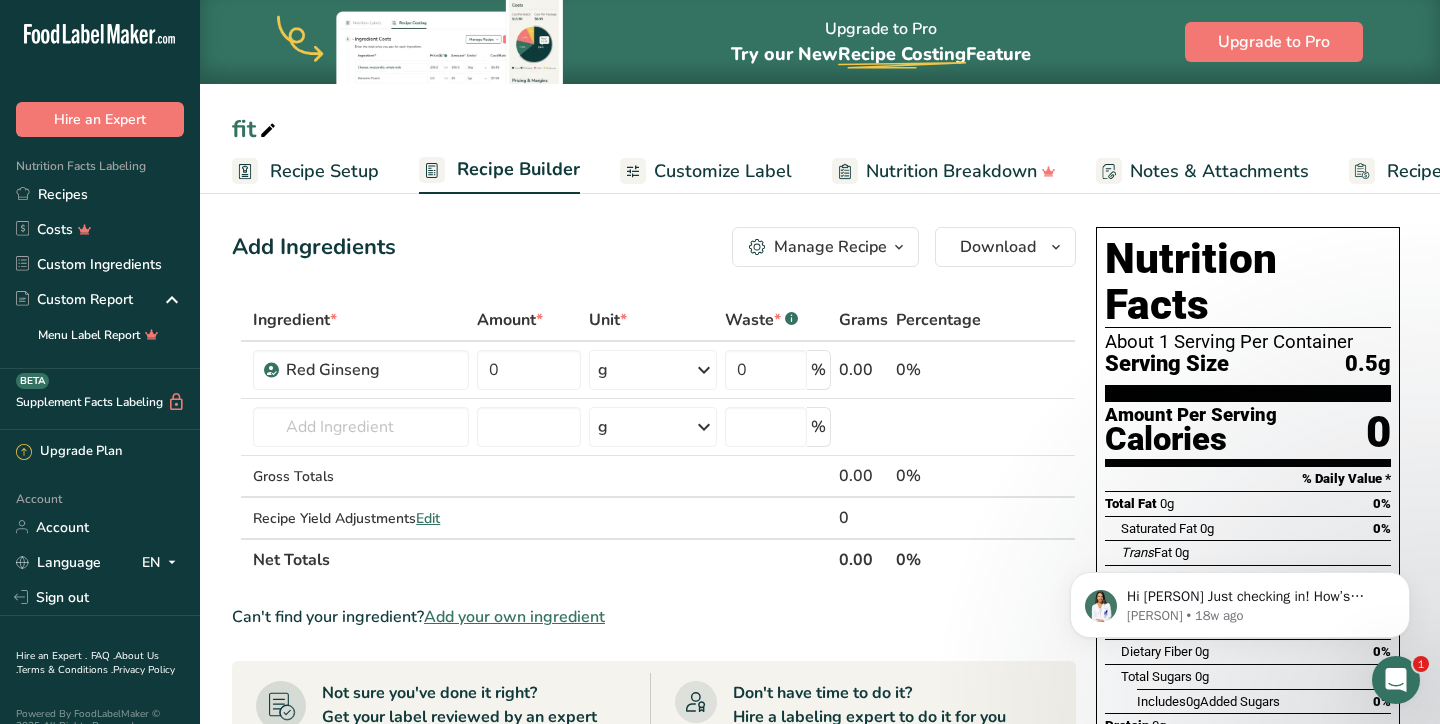 click on "Red Ginseng" at bounding box center (371, 370) 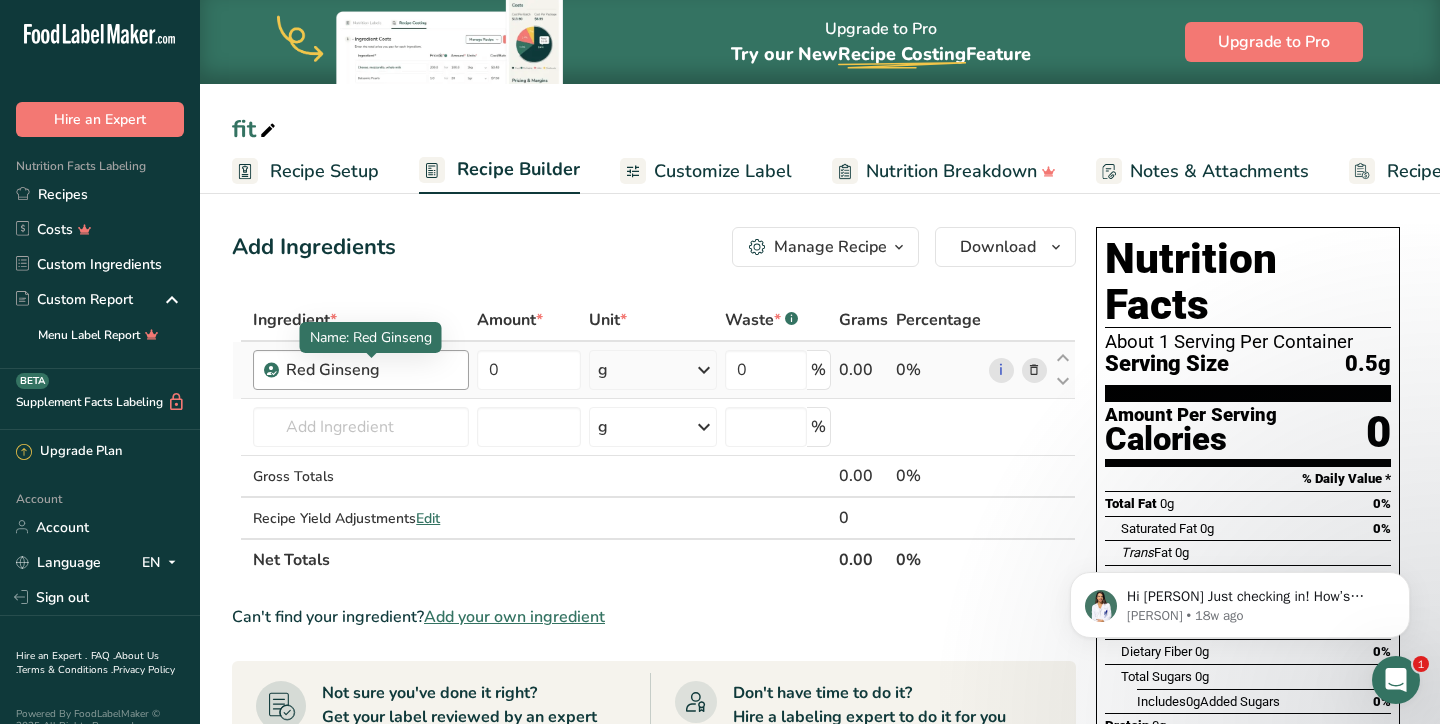 click on "Red Ginseng" at bounding box center (371, 370) 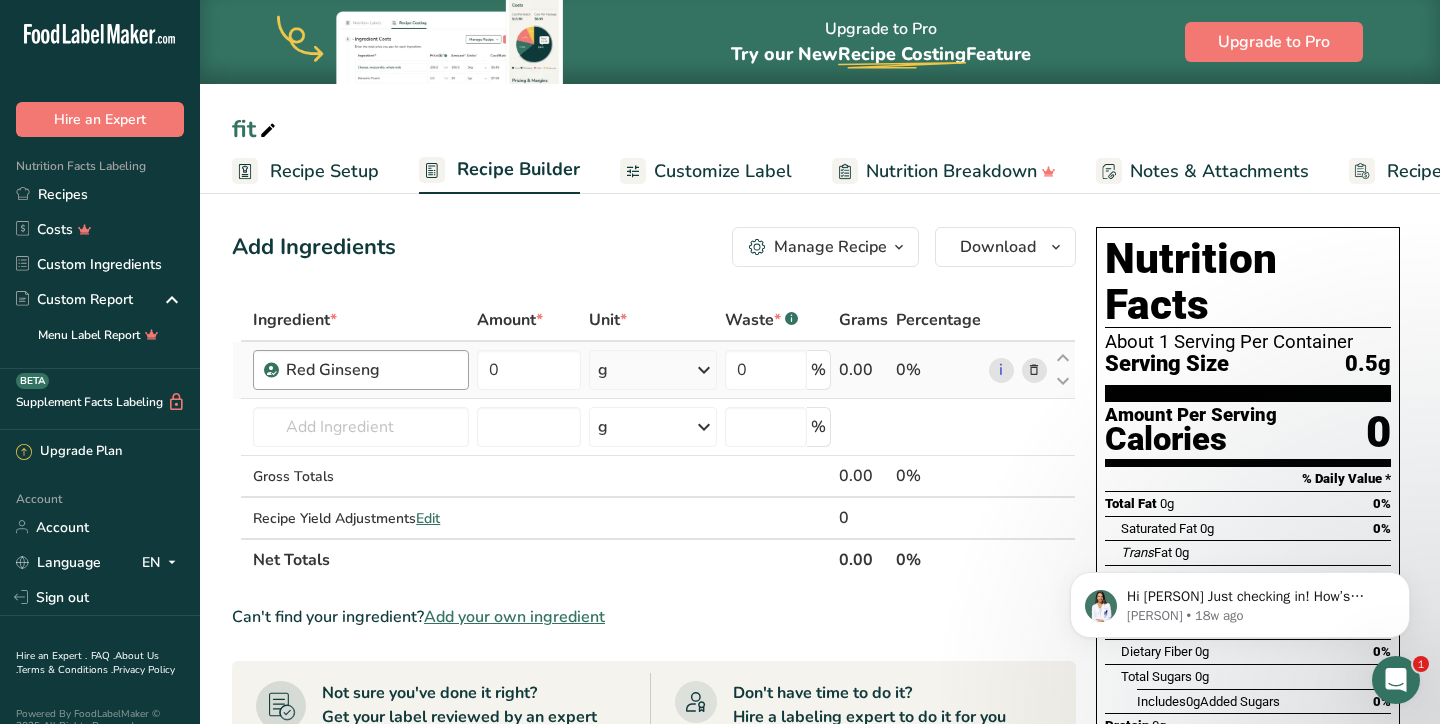 drag, startPoint x: 319, startPoint y: 373, endPoint x: 289, endPoint y: 366, distance: 30.805843 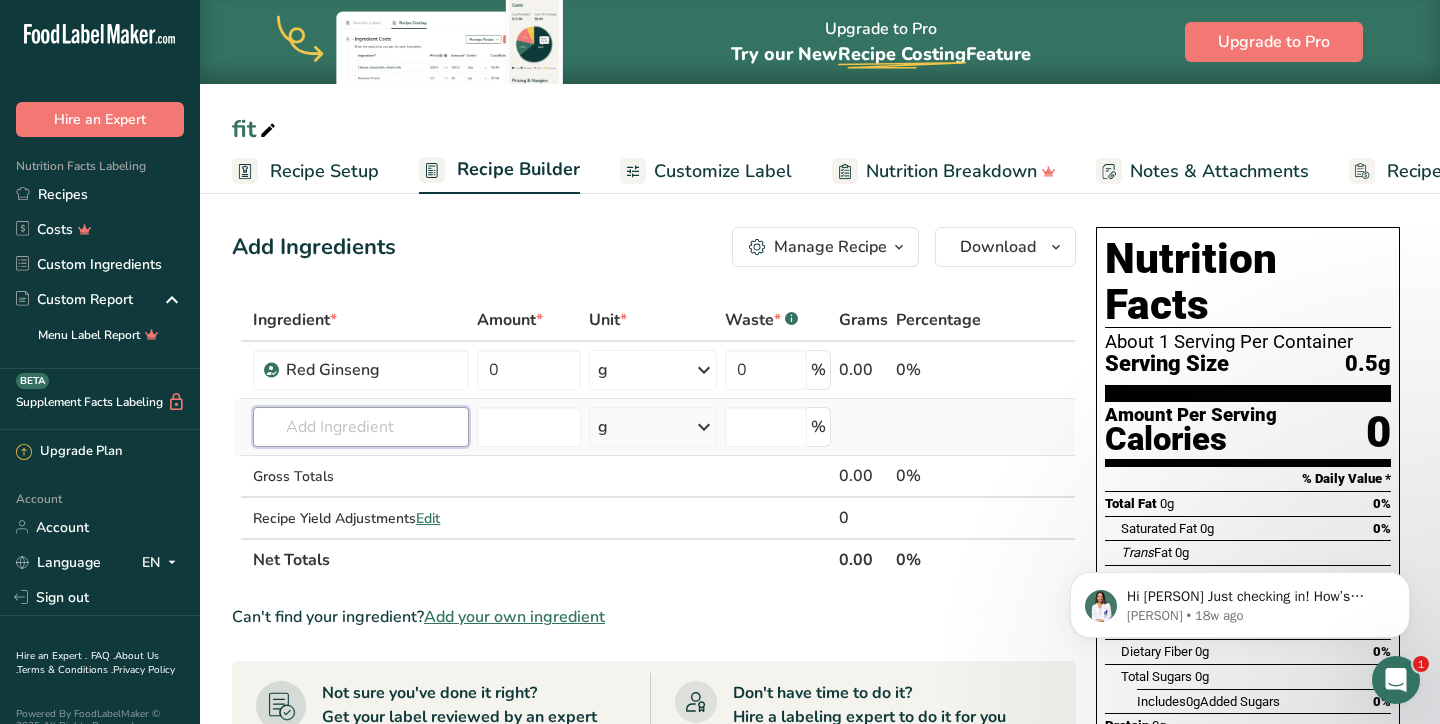 click at bounding box center (361, 427) 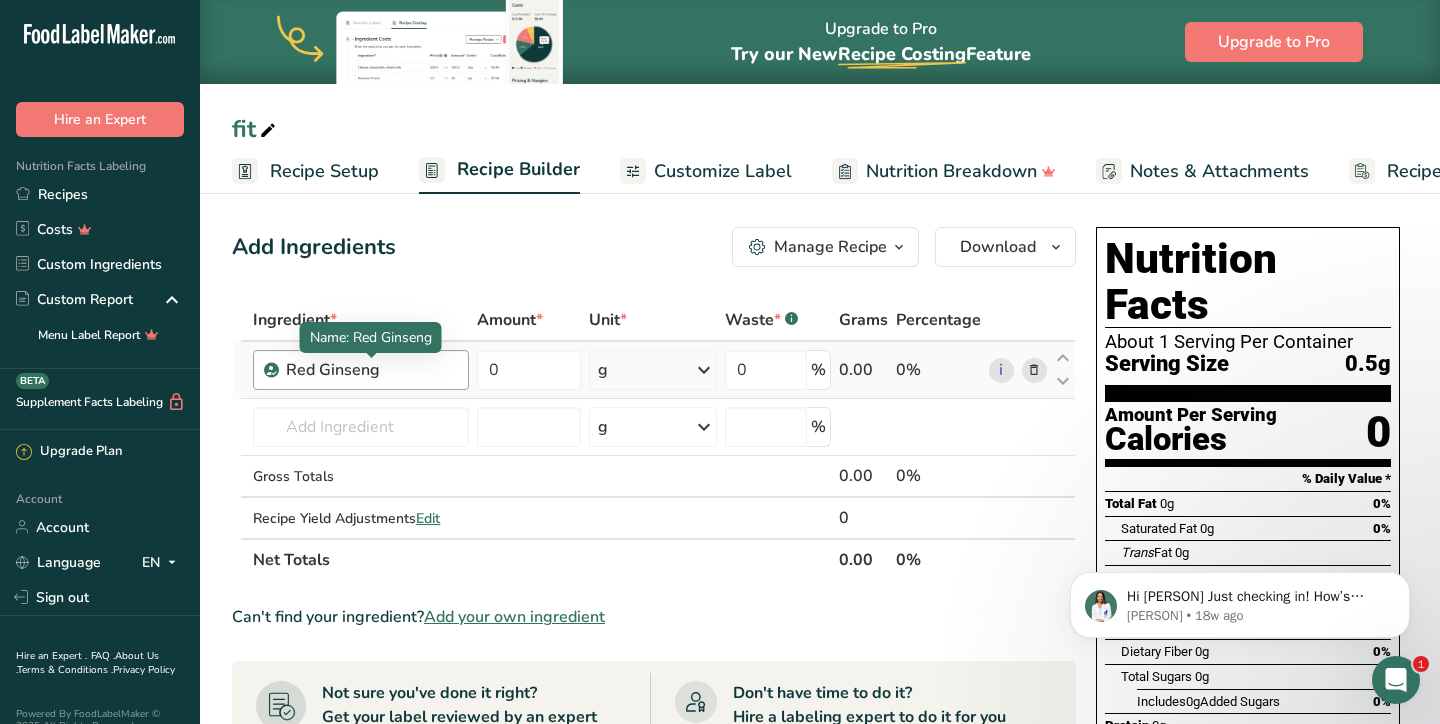 click on "Red Ginseng" at bounding box center [371, 370] 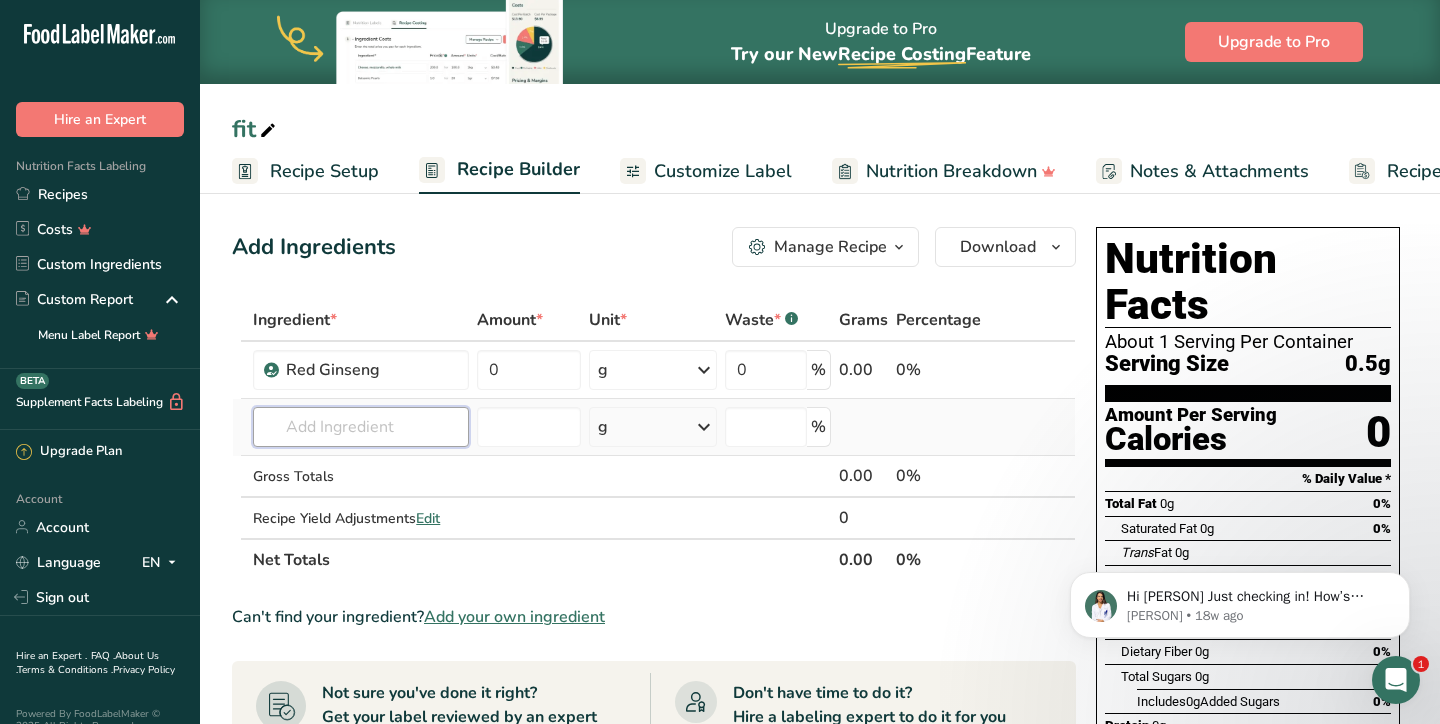 click at bounding box center (361, 427) 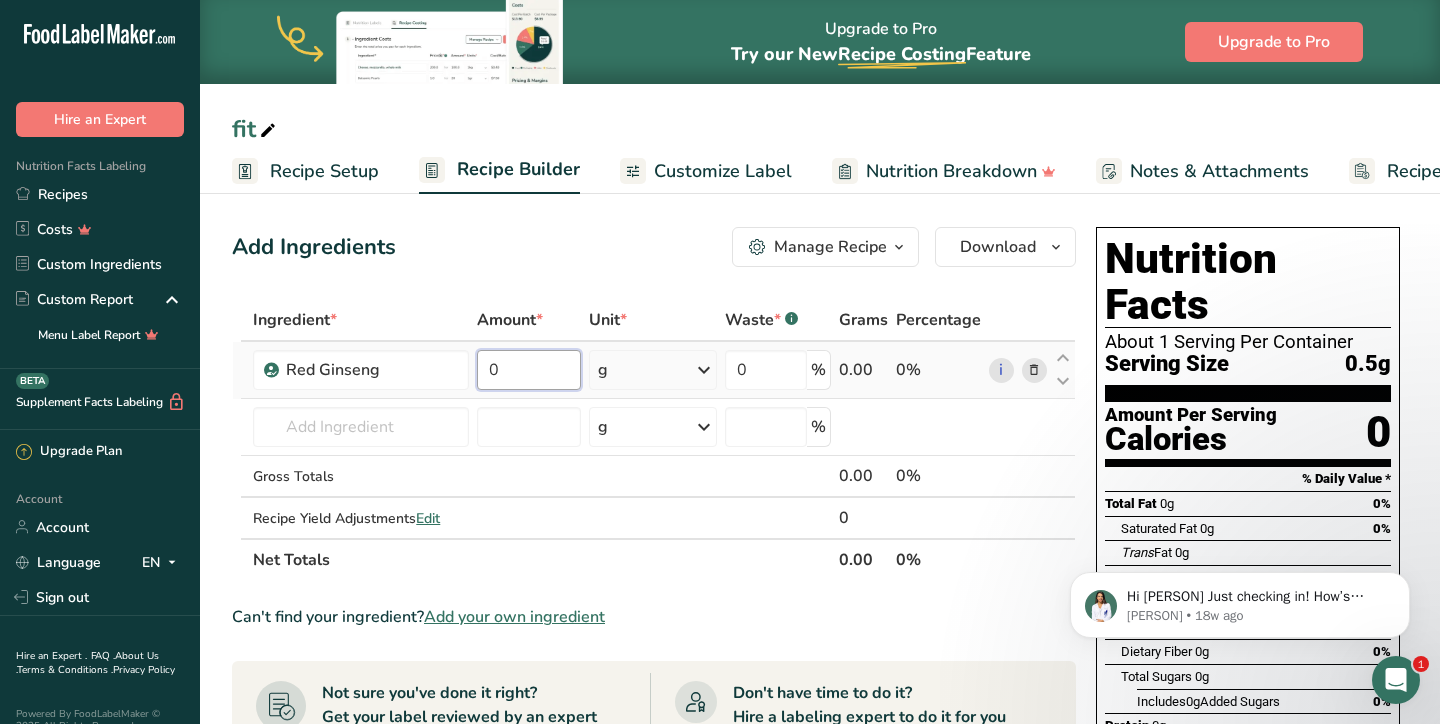 click on "0" at bounding box center [529, 370] 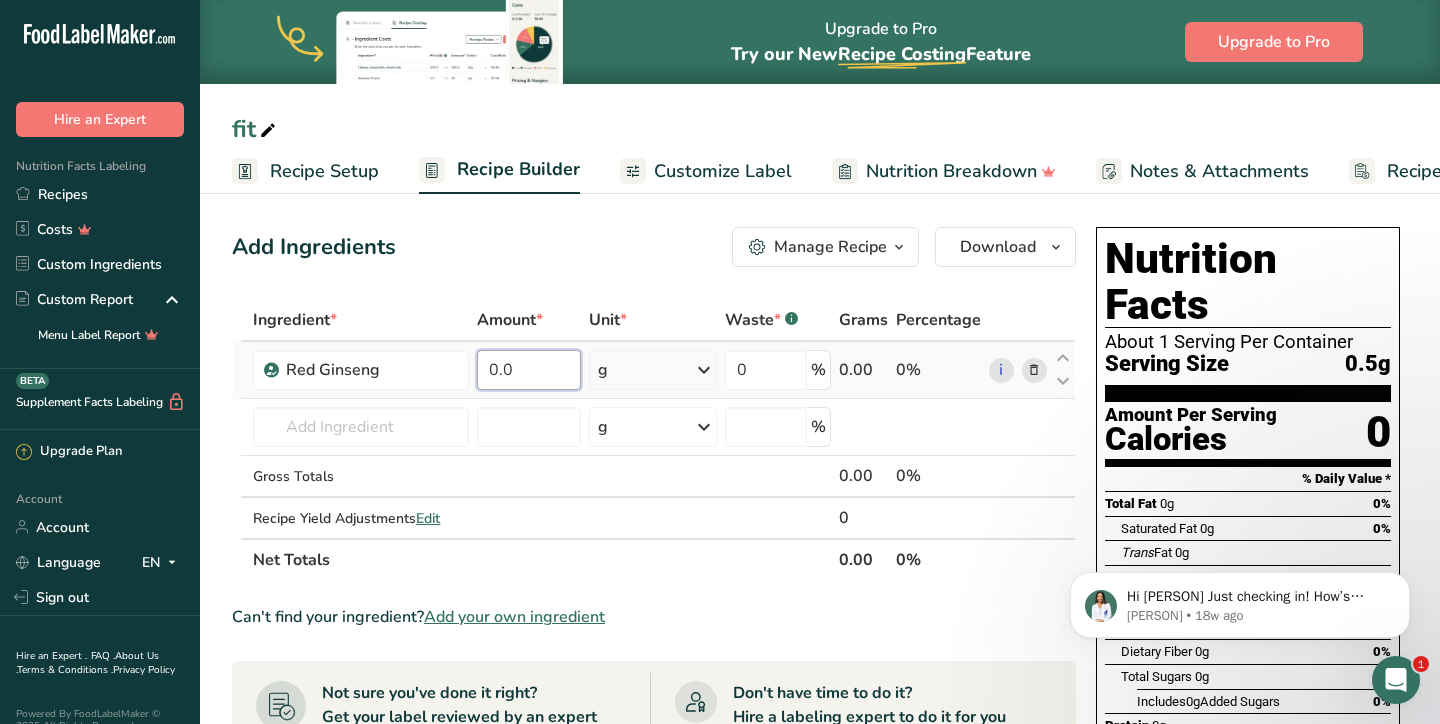 type on "0.2" 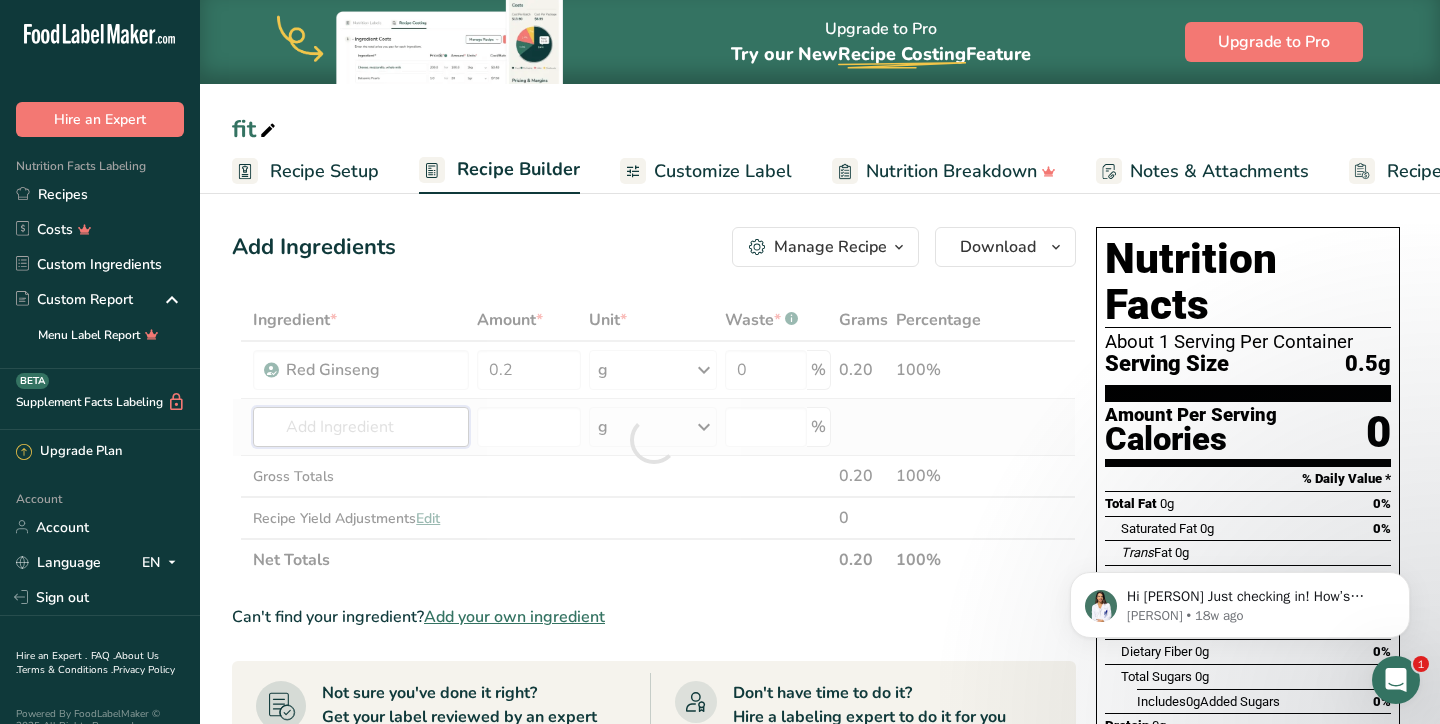click on "Ingredient *
Amount *
Unit *
Waste *   .a-a{fill:#347362;}.b-a{fill:#fff;}          Grams
Percentage
Red Ginseng
0.2
g
Weight Units
g
kg
mg
See more
Volume Units
l
Volume units require a density conversion. If you know your ingredient's density enter it below. Otherwise, click on "RIA" our AI Regulatory bot - she will be able to help you
lb/ft3
g/cm3
Confirm
mL
Volume units require a density conversion. If you know your ingredient's density enter it below. Otherwise, click on "RIA" our AI Regulatory bot - she will be able to help you
lb/ft3" at bounding box center [654, 440] 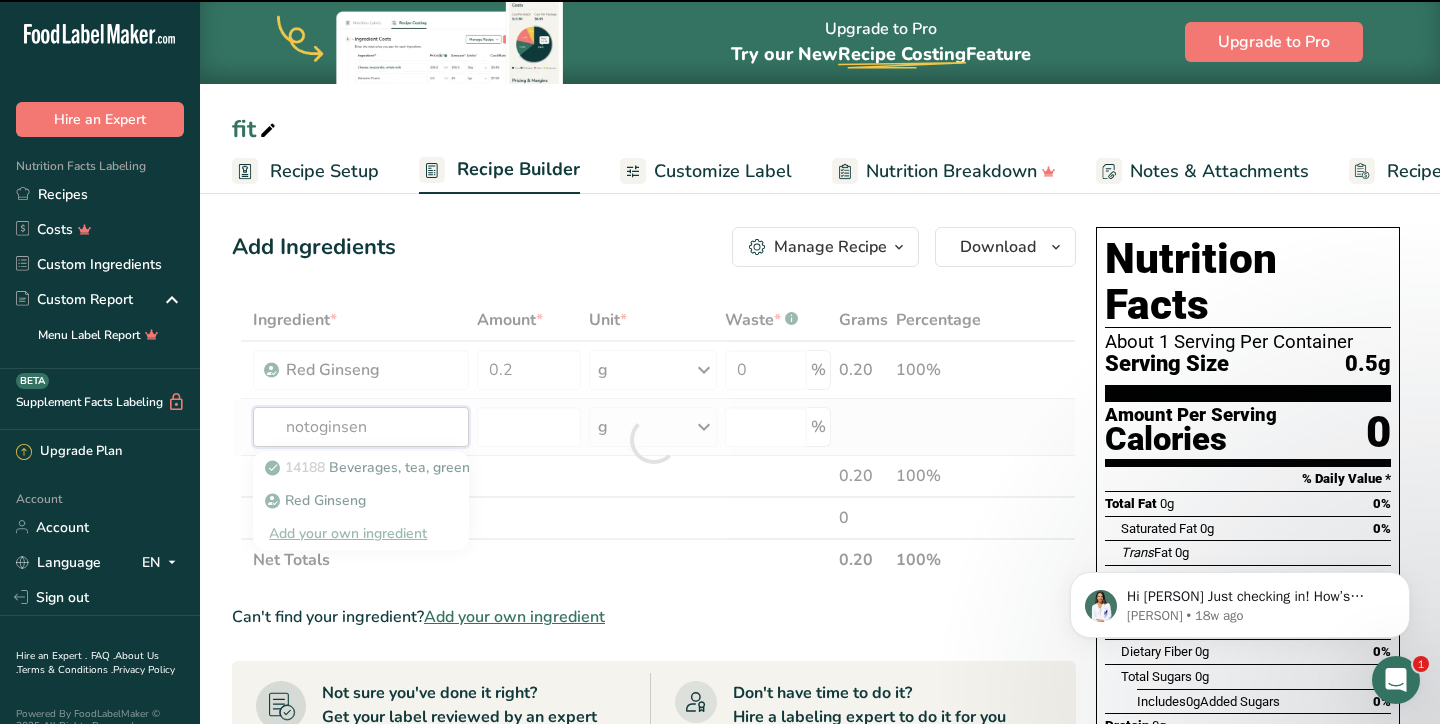 type on "notoginseng" 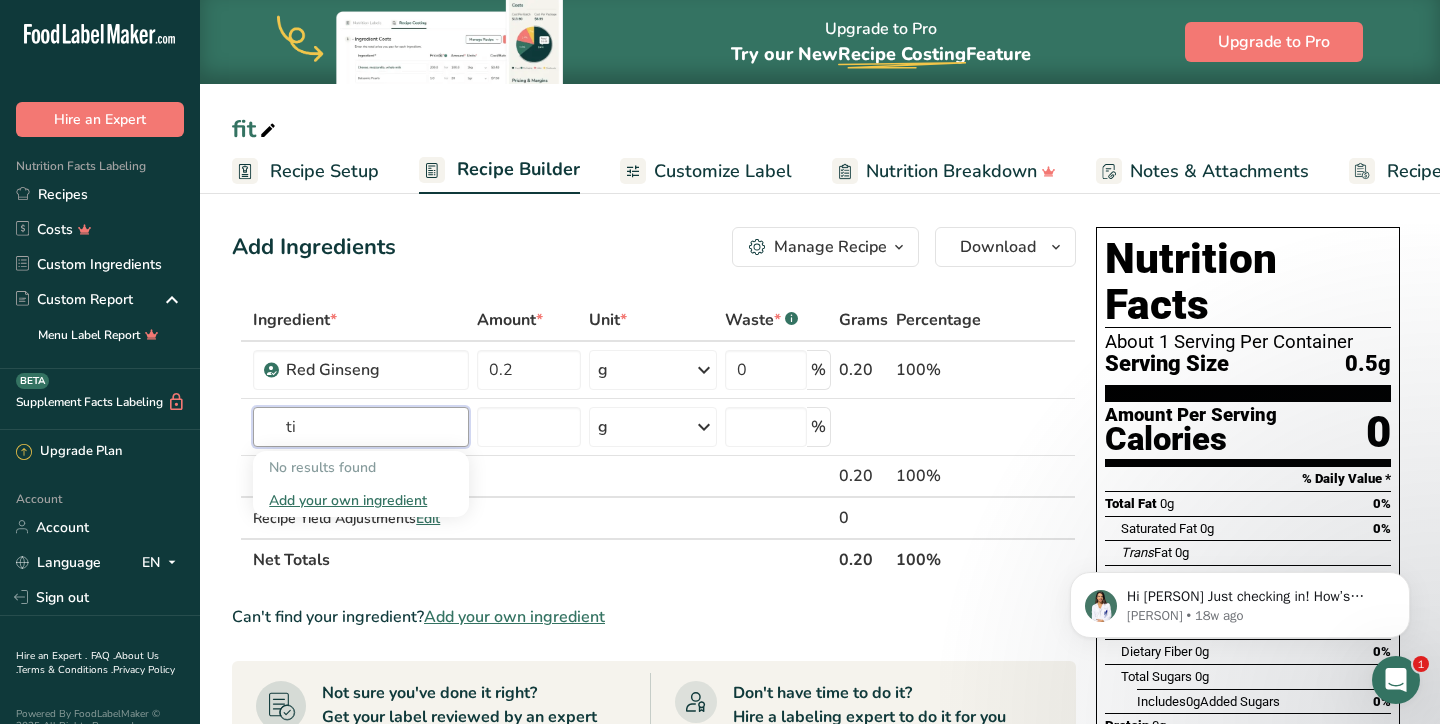 type on "t" 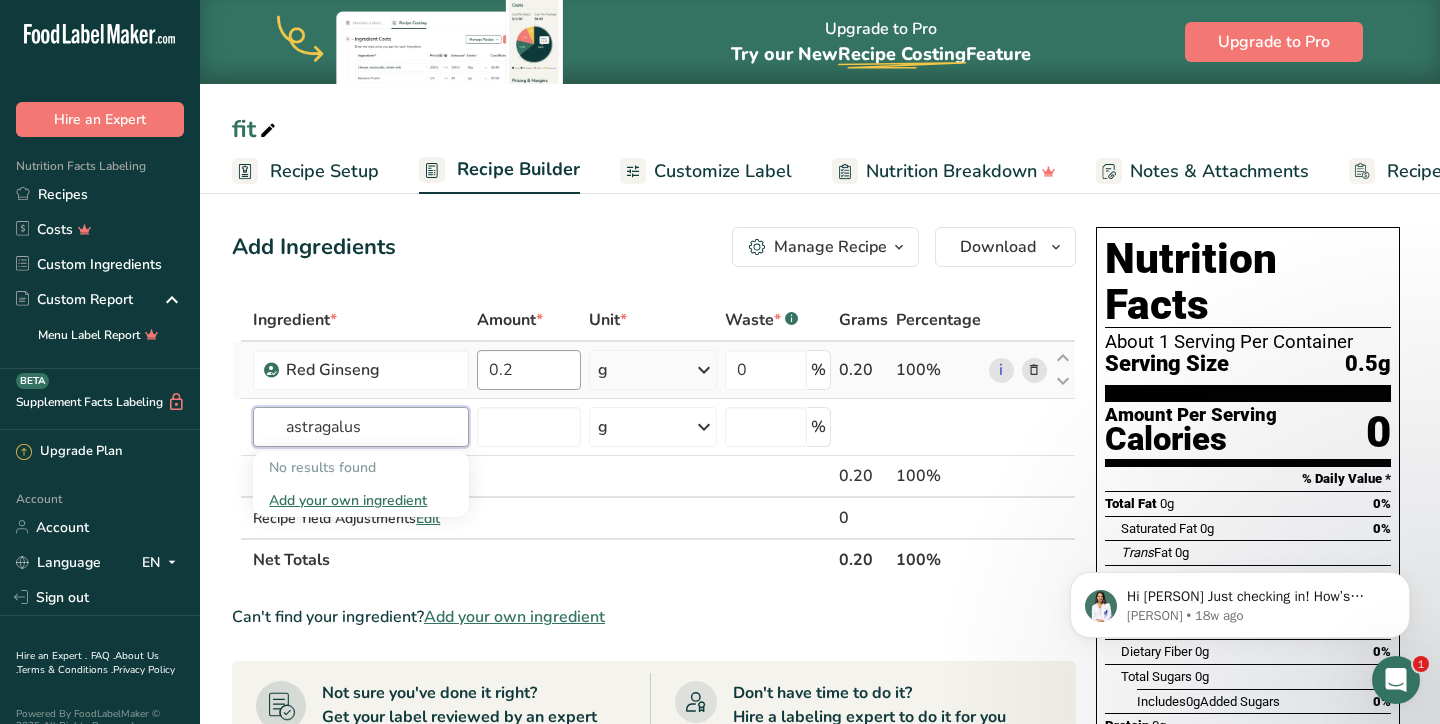 type on "astragalus" 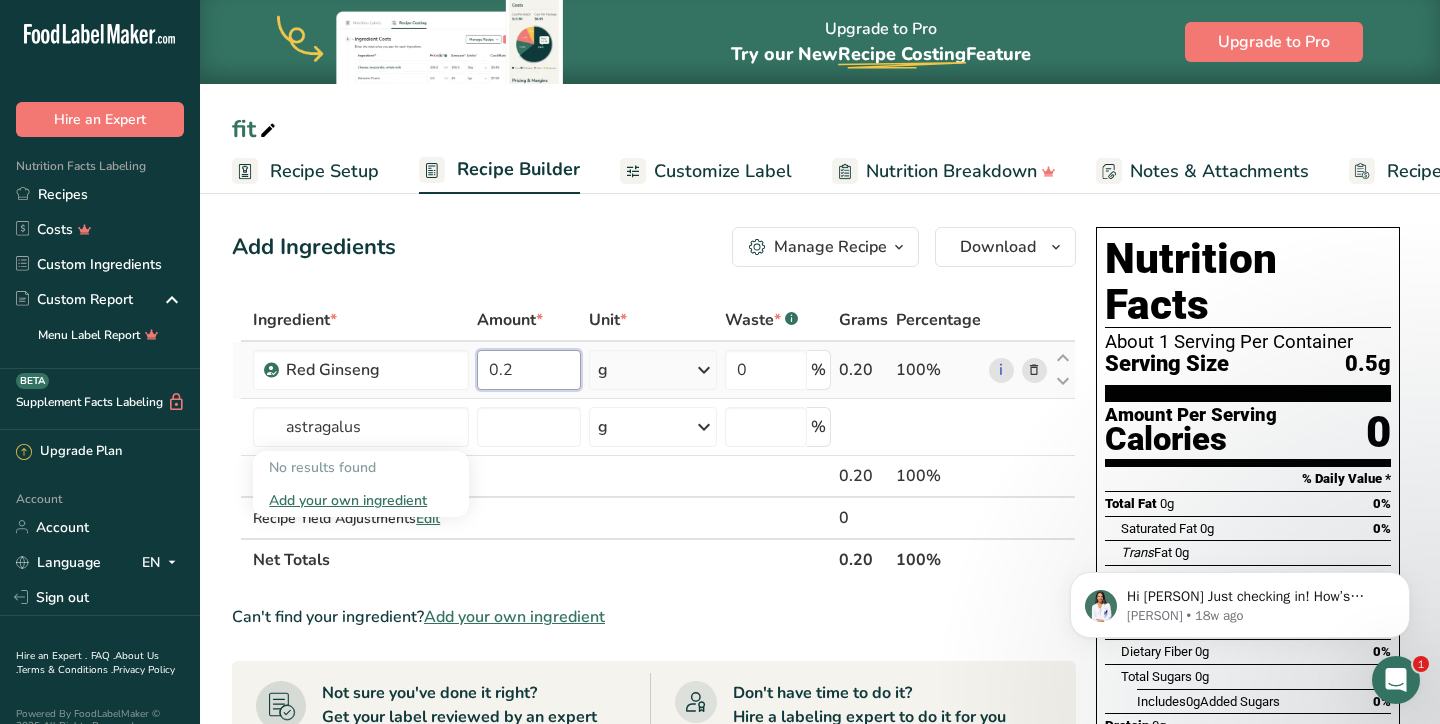 type 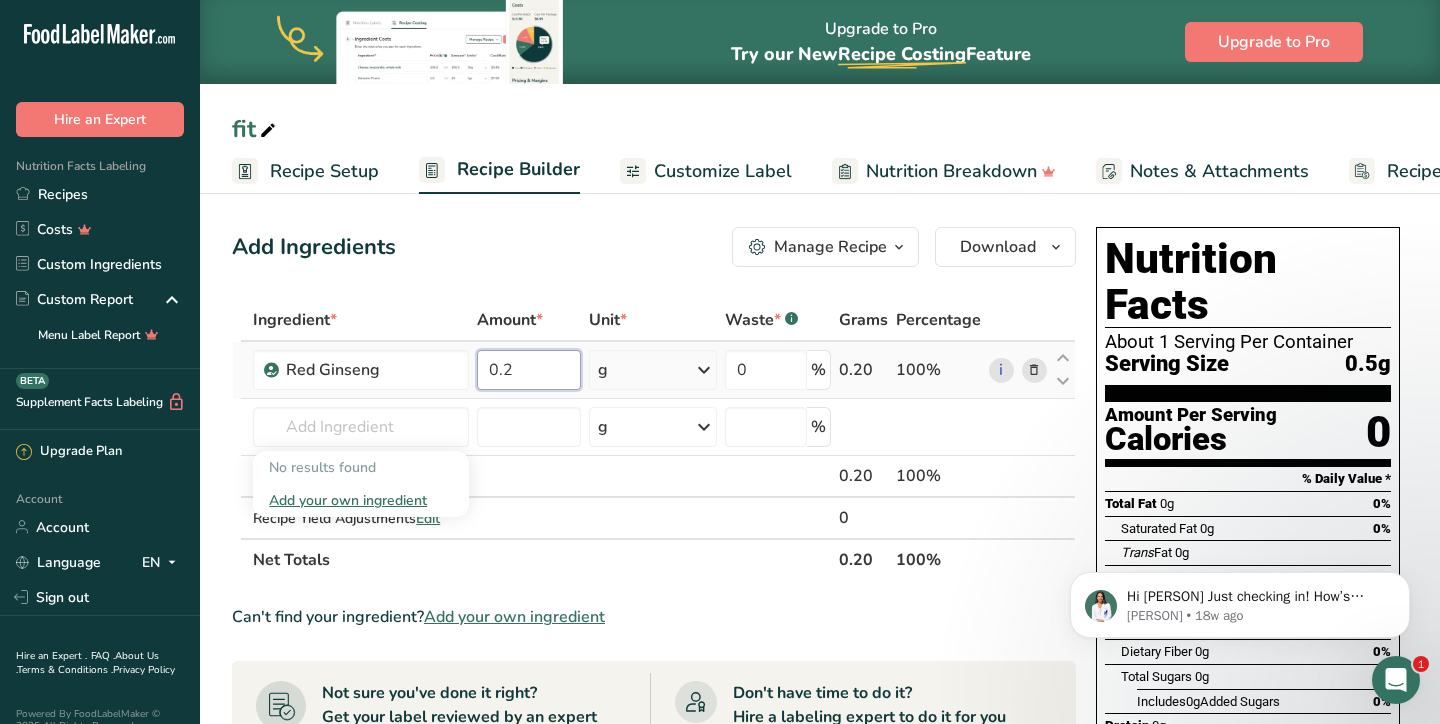 click on "0.2" at bounding box center [529, 370] 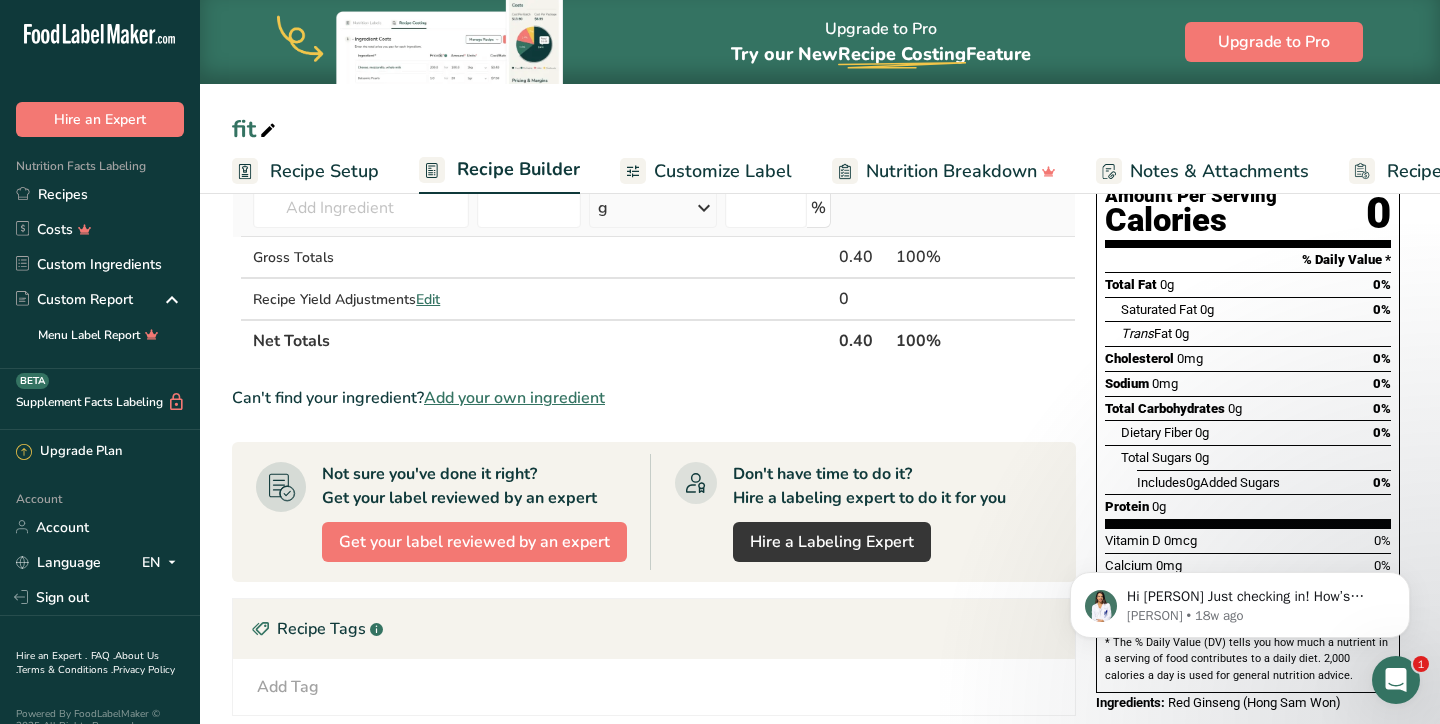 scroll, scrollTop: 223, scrollLeft: 0, axis: vertical 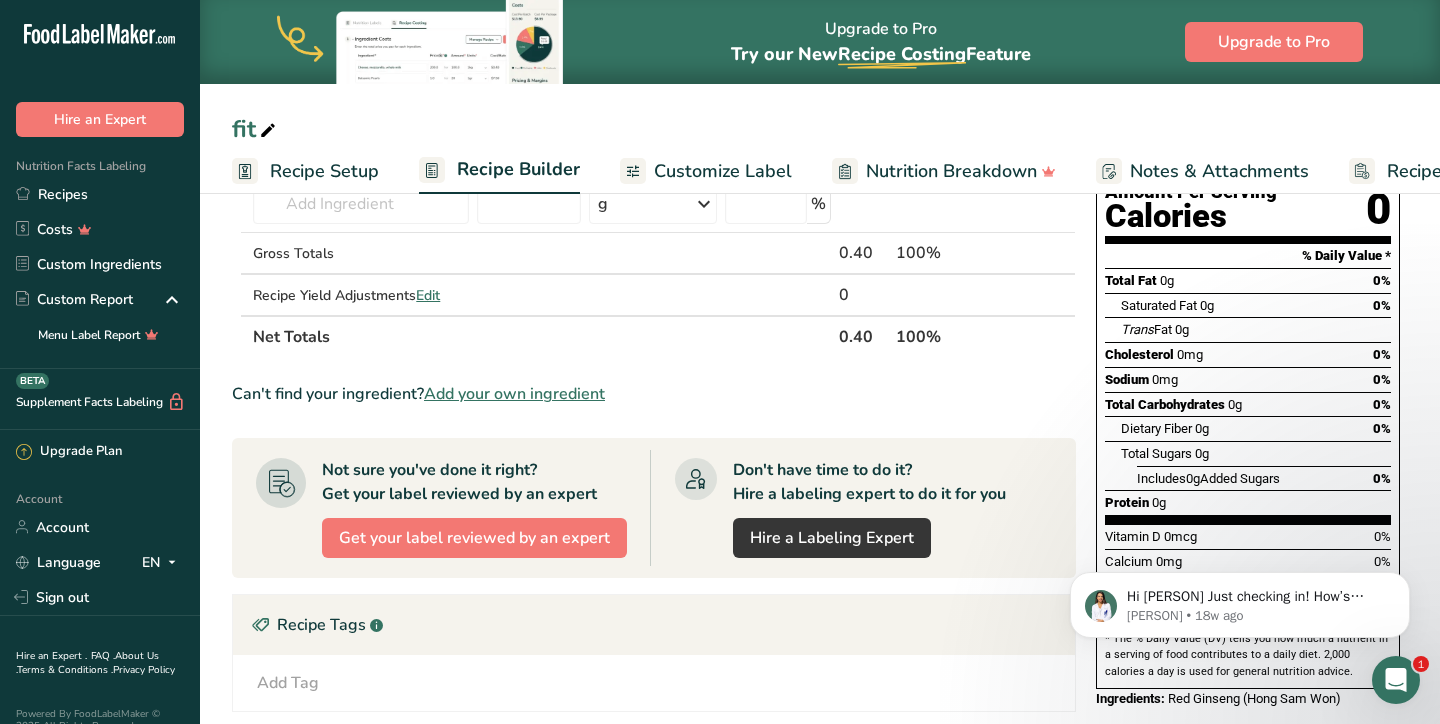 type on "0.4" 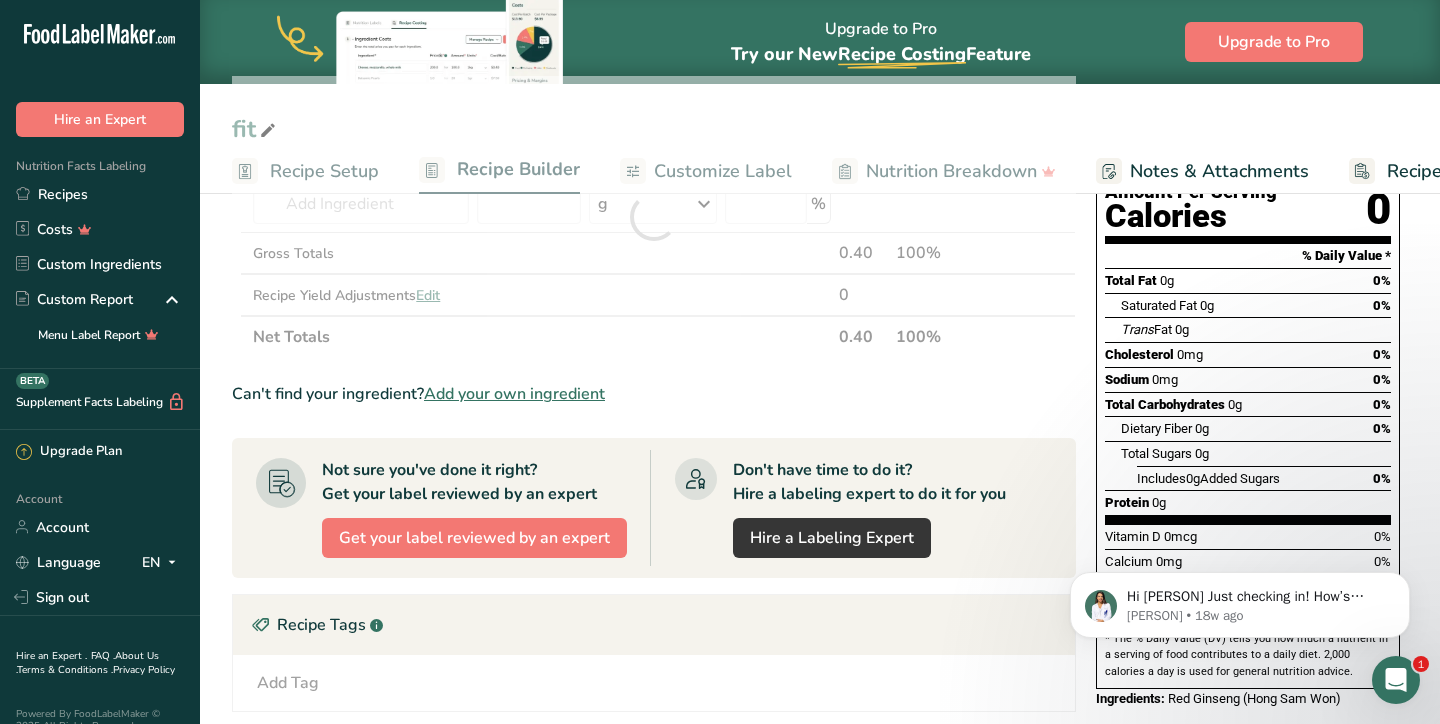 click on "Can't find your ingredient?
Add your own ingredient" at bounding box center [654, 394] 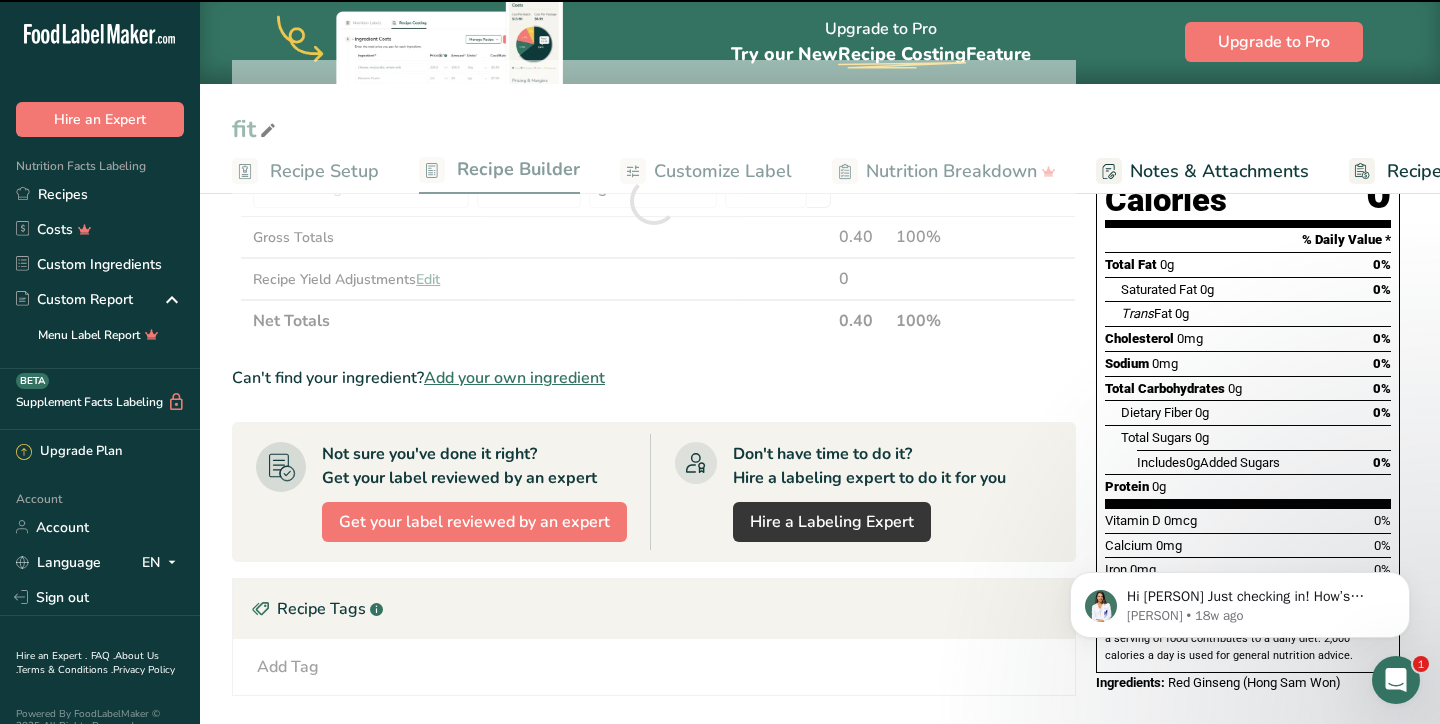 scroll, scrollTop: 241, scrollLeft: 0, axis: vertical 